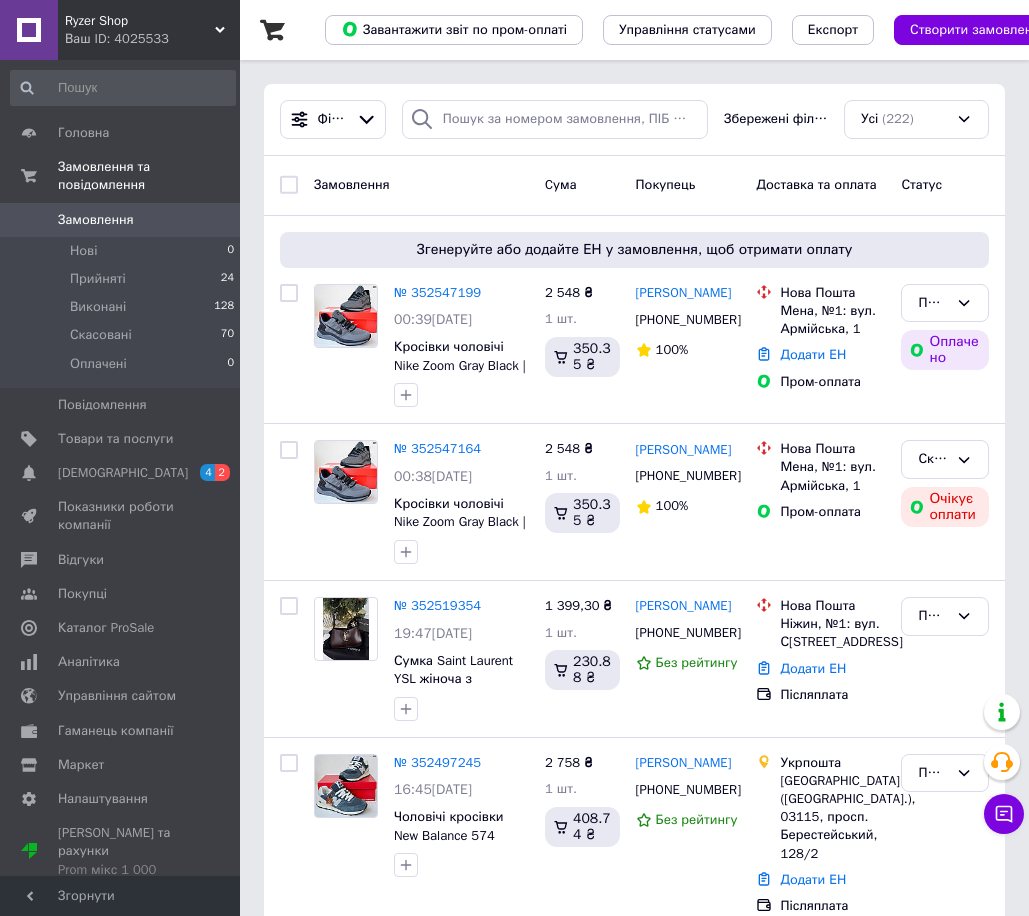 scroll, scrollTop: 0, scrollLeft: 0, axis: both 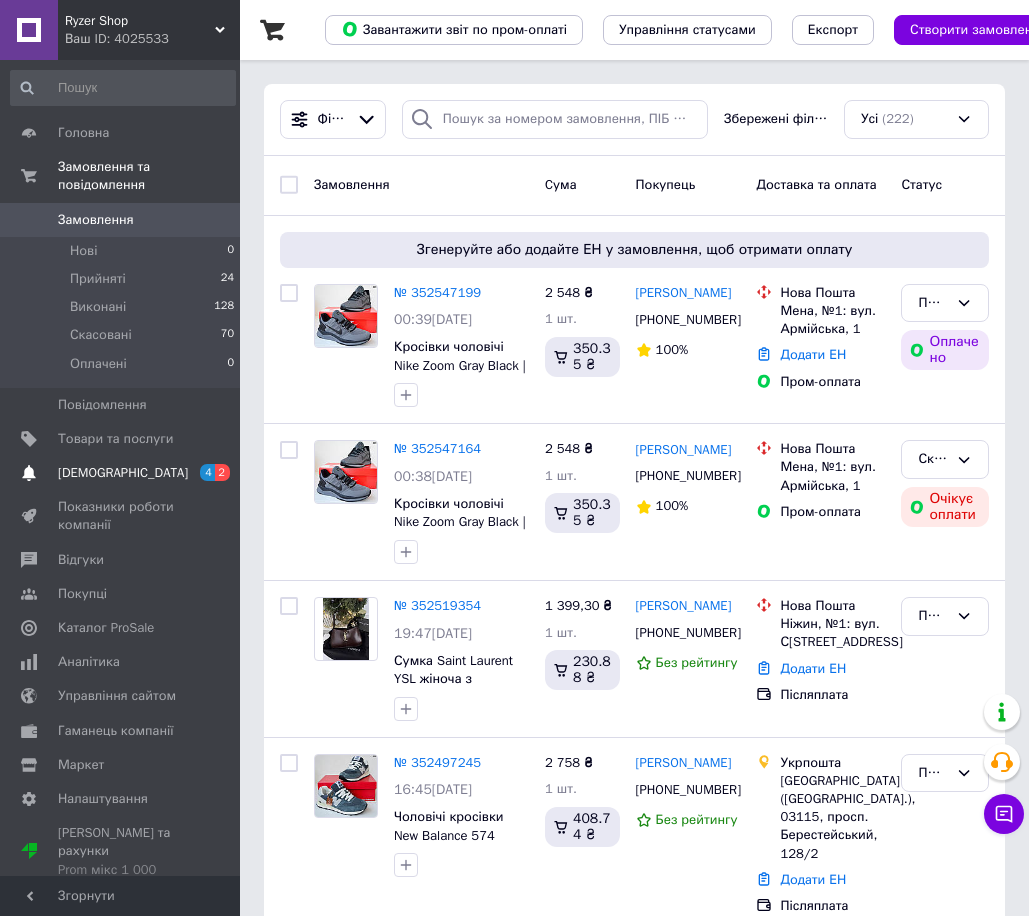click on "[DEMOGRAPHIC_DATA]" at bounding box center [123, 473] 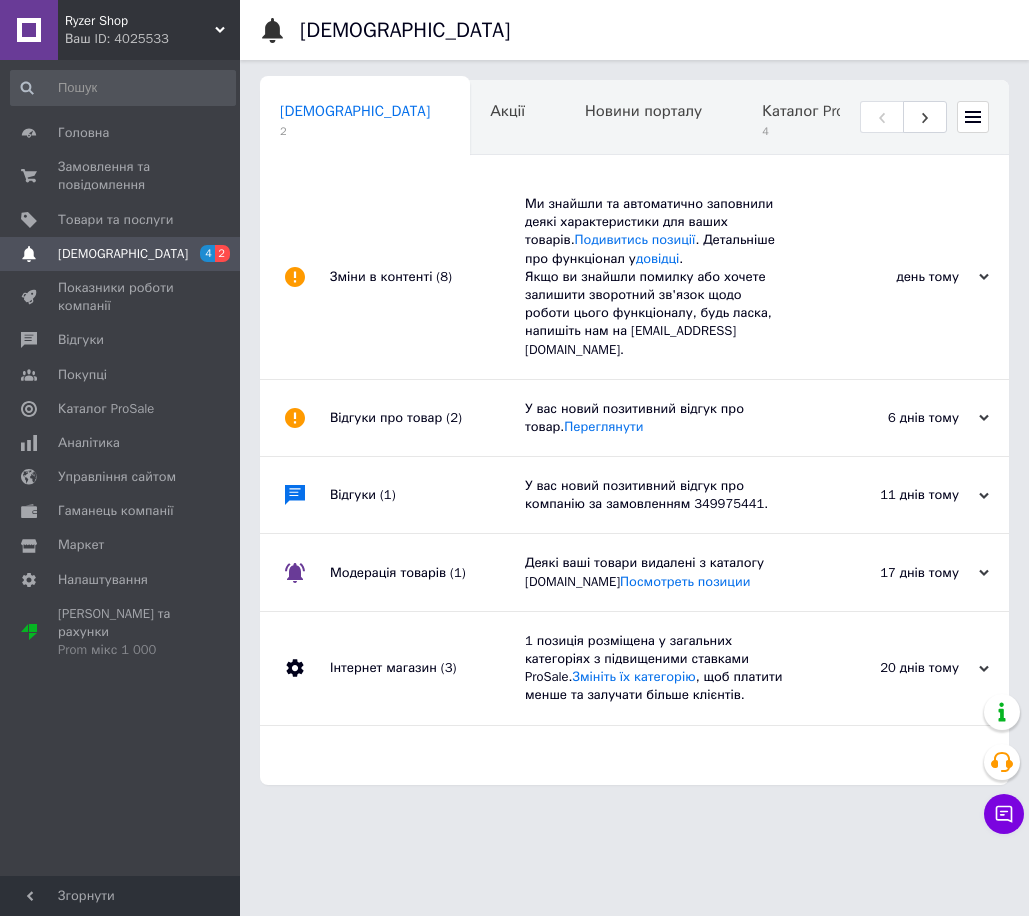 scroll, scrollTop: 0, scrollLeft: 10, axis: horizontal 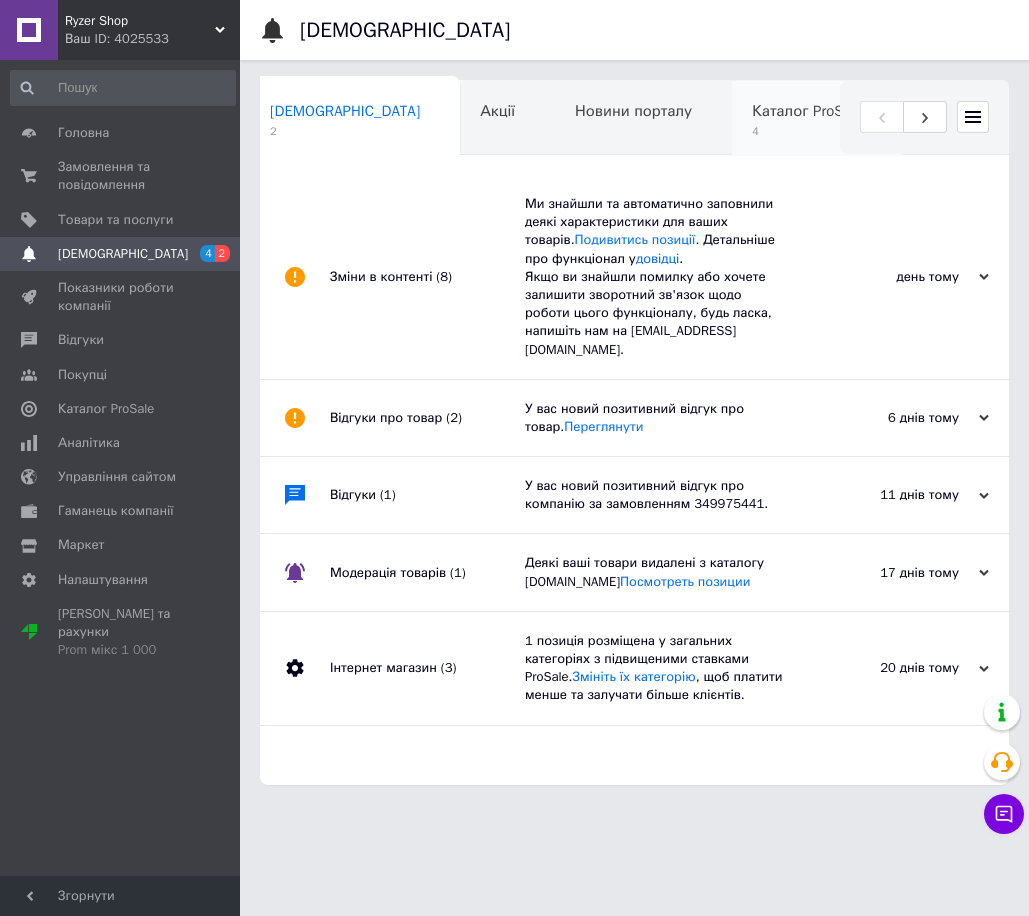 click on "Каталог ProSale" at bounding box center [807, 111] 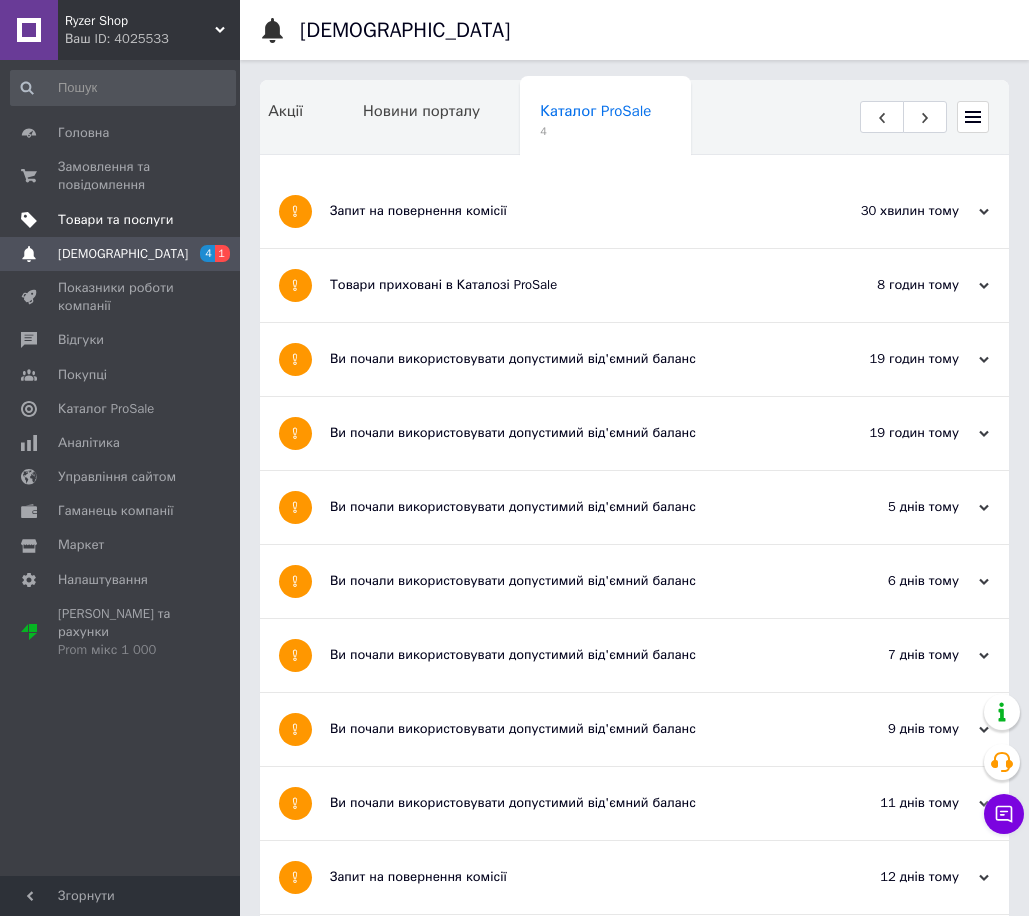 click on "Товари та послуги" at bounding box center (115, 220) 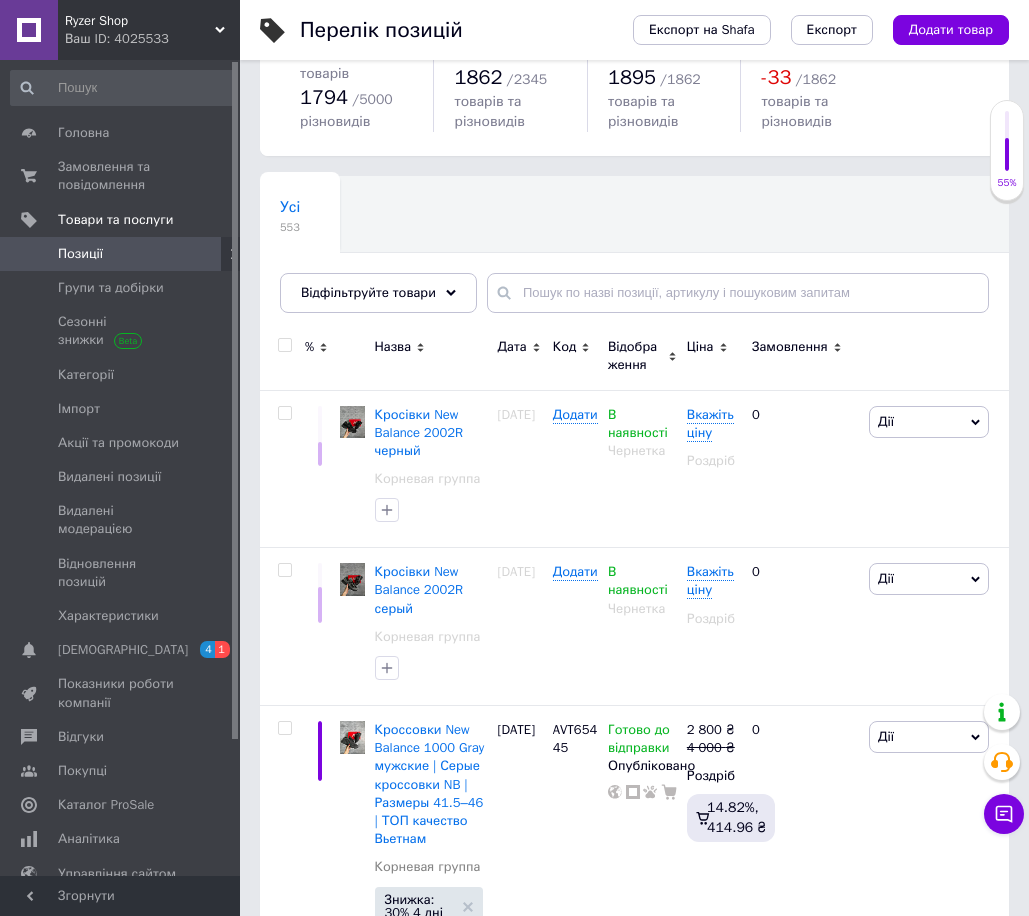 scroll, scrollTop: 130, scrollLeft: 0, axis: vertical 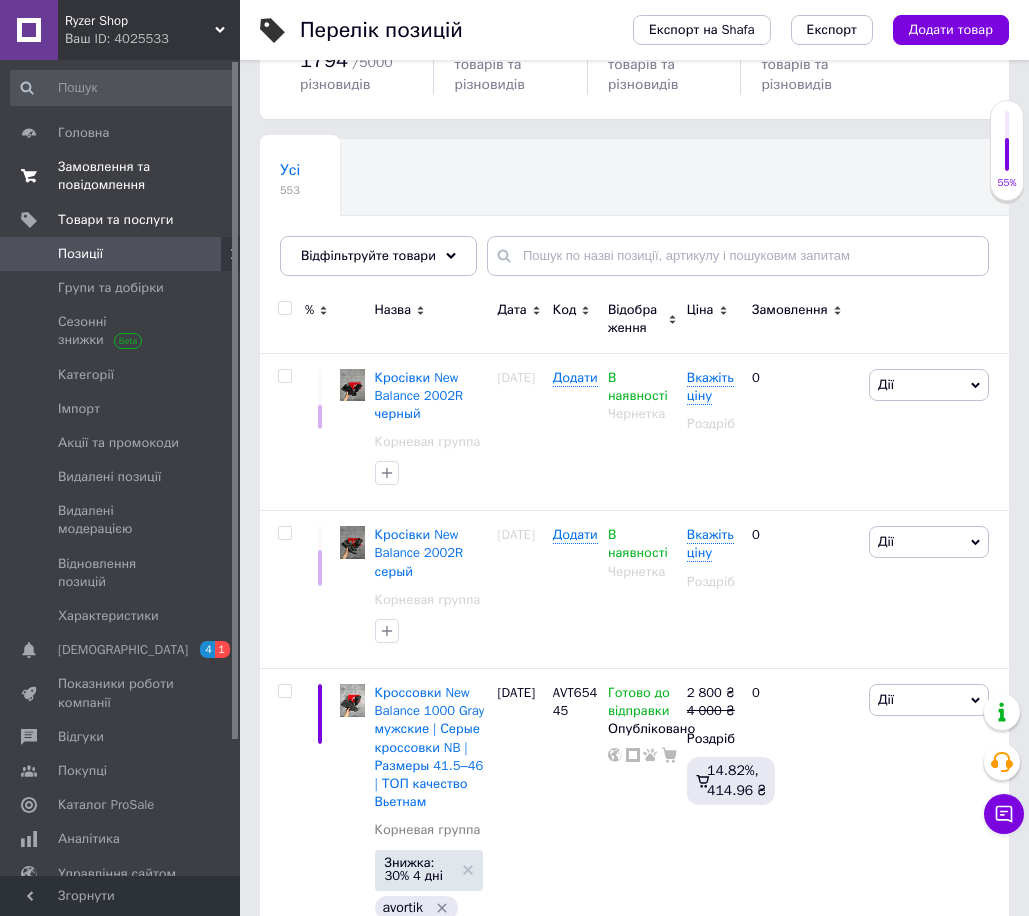 click on "Замовлення та повідомлення" at bounding box center (121, 176) 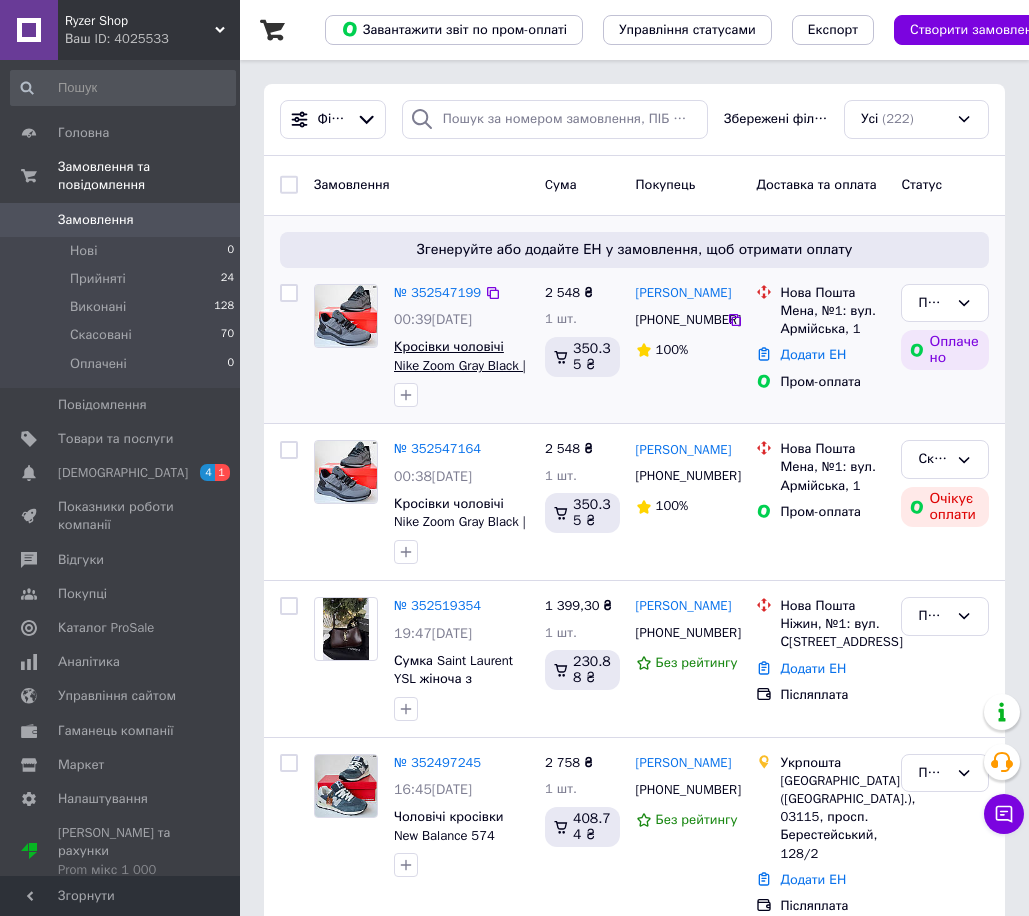 click on "Кросівки чоловічі Nike Zoom Gray Black | Амортизація Zoom Air | Текстильні | Спортивні для бігу та фітнесу" at bounding box center [460, 393] 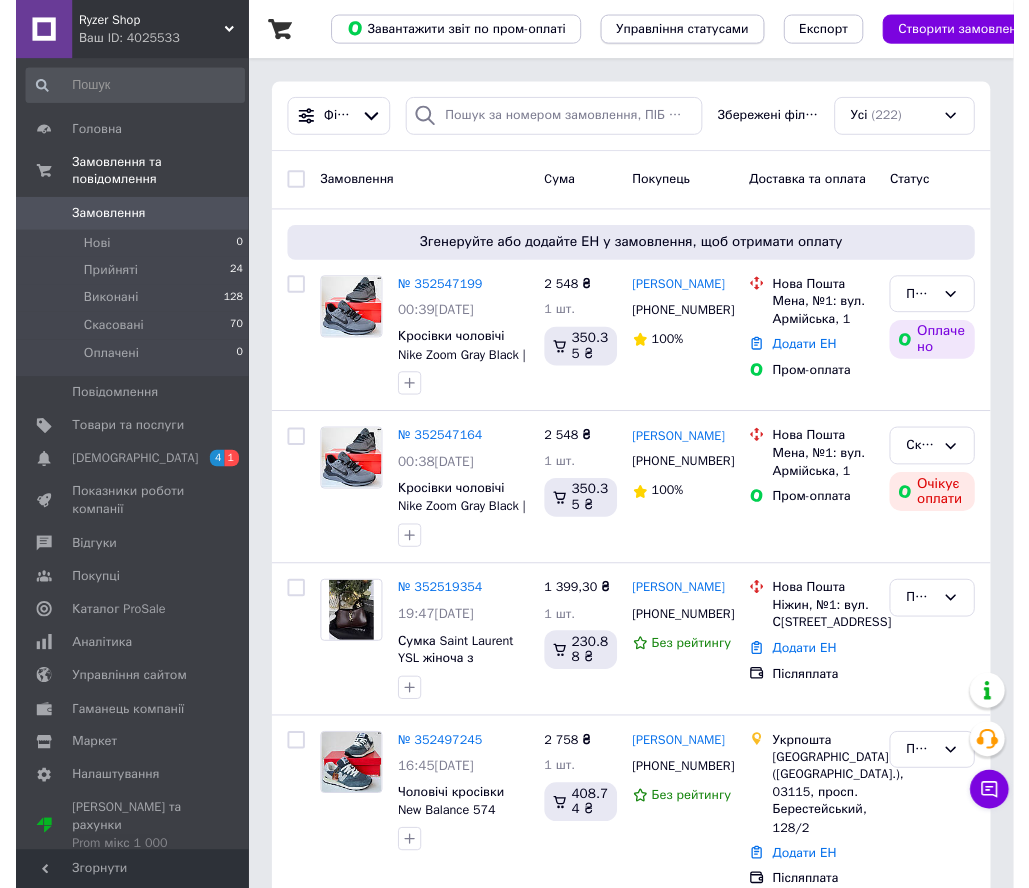 scroll, scrollTop: 0, scrollLeft: 0, axis: both 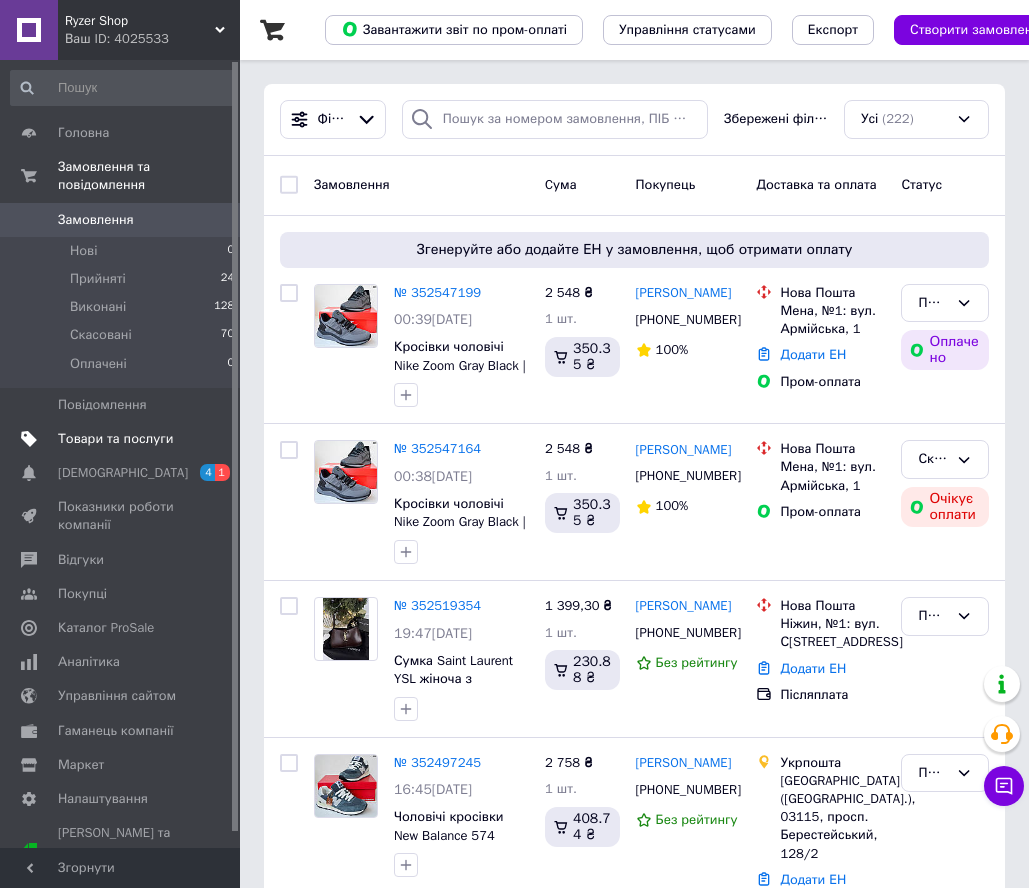 click on "Товари та послуги" at bounding box center [115, 439] 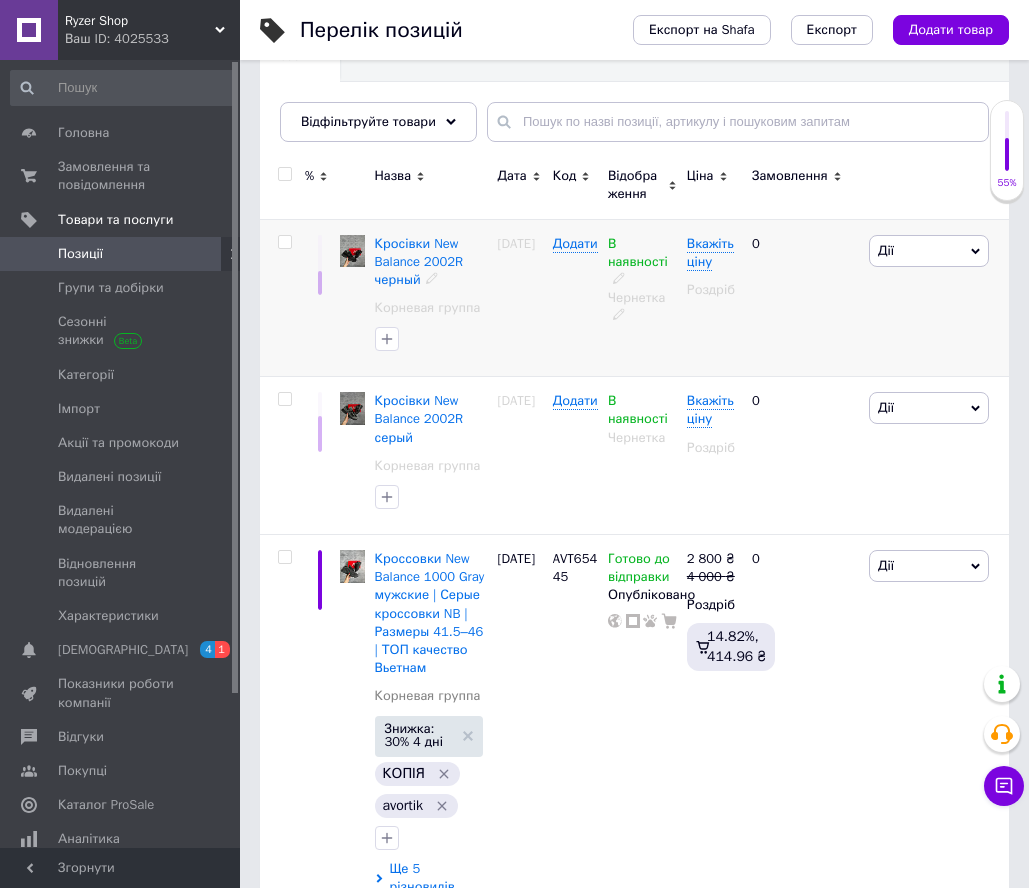 scroll, scrollTop: 392, scrollLeft: 0, axis: vertical 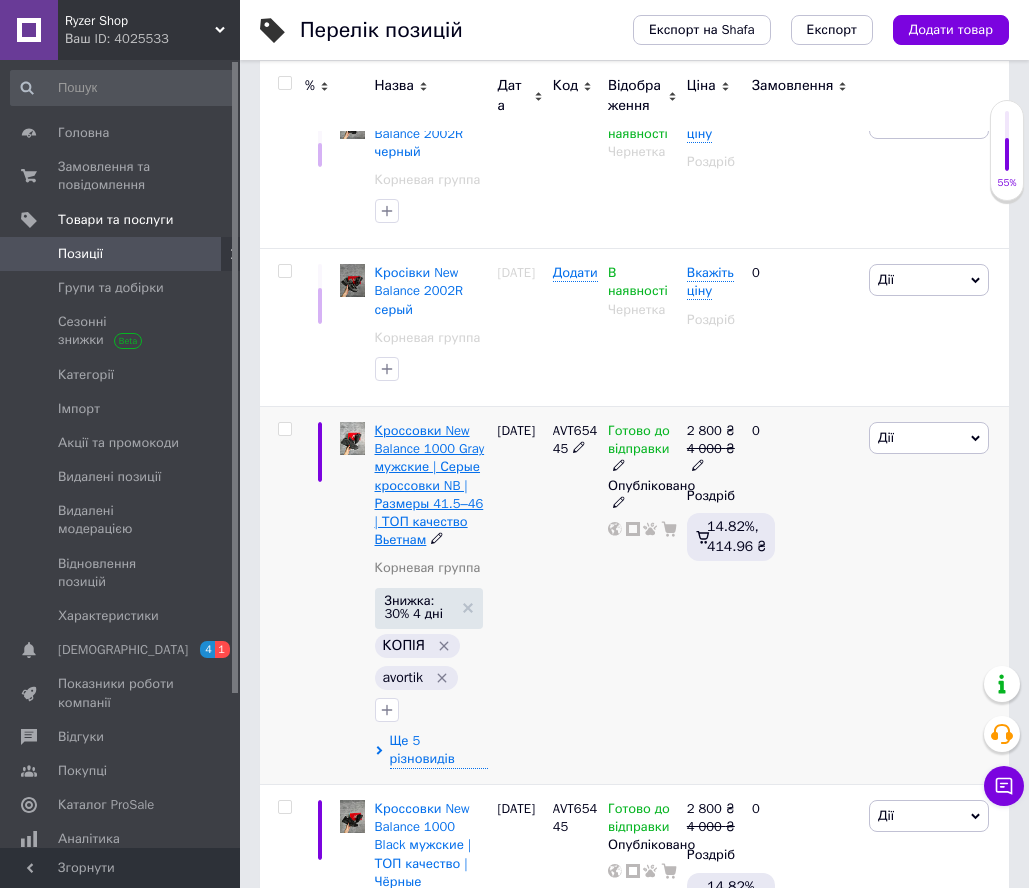 click on "Кроссовки New Balance 1000 Gray мужские | Серые кроссовки NB | Размеры 41.5–46 | ТОП качество Вьетнам" at bounding box center (430, 485) 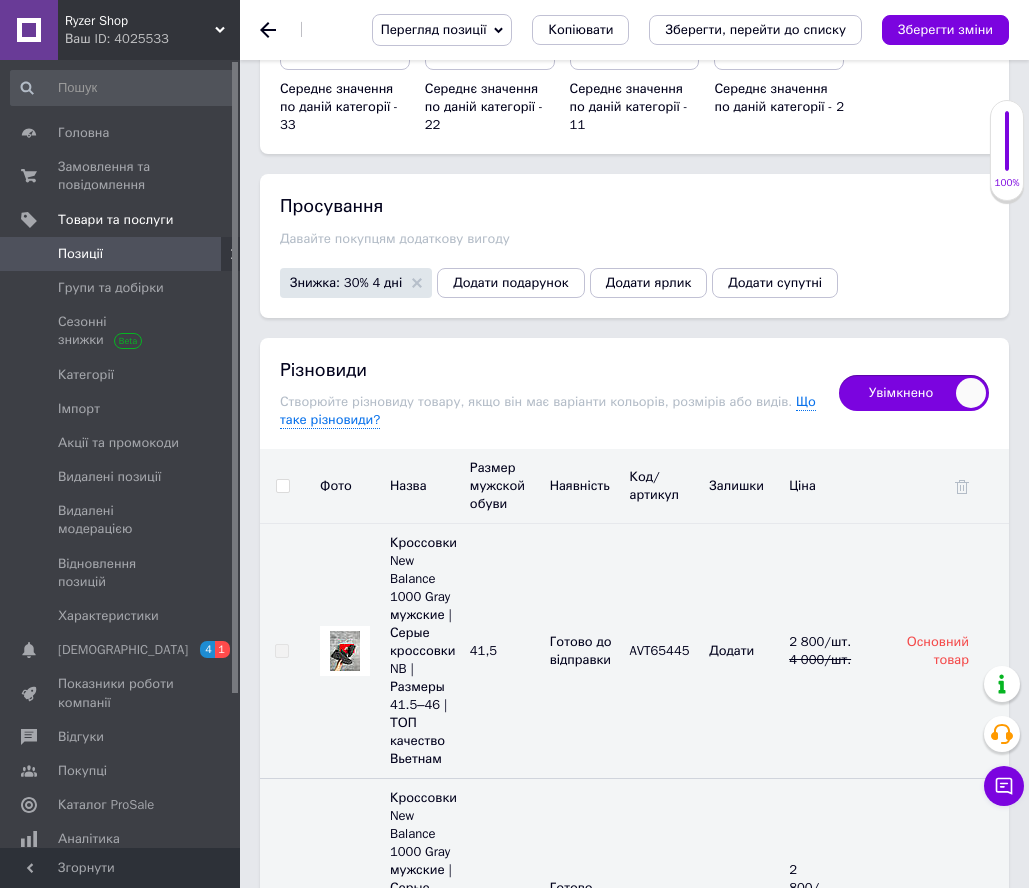 scroll, scrollTop: 2897, scrollLeft: 0, axis: vertical 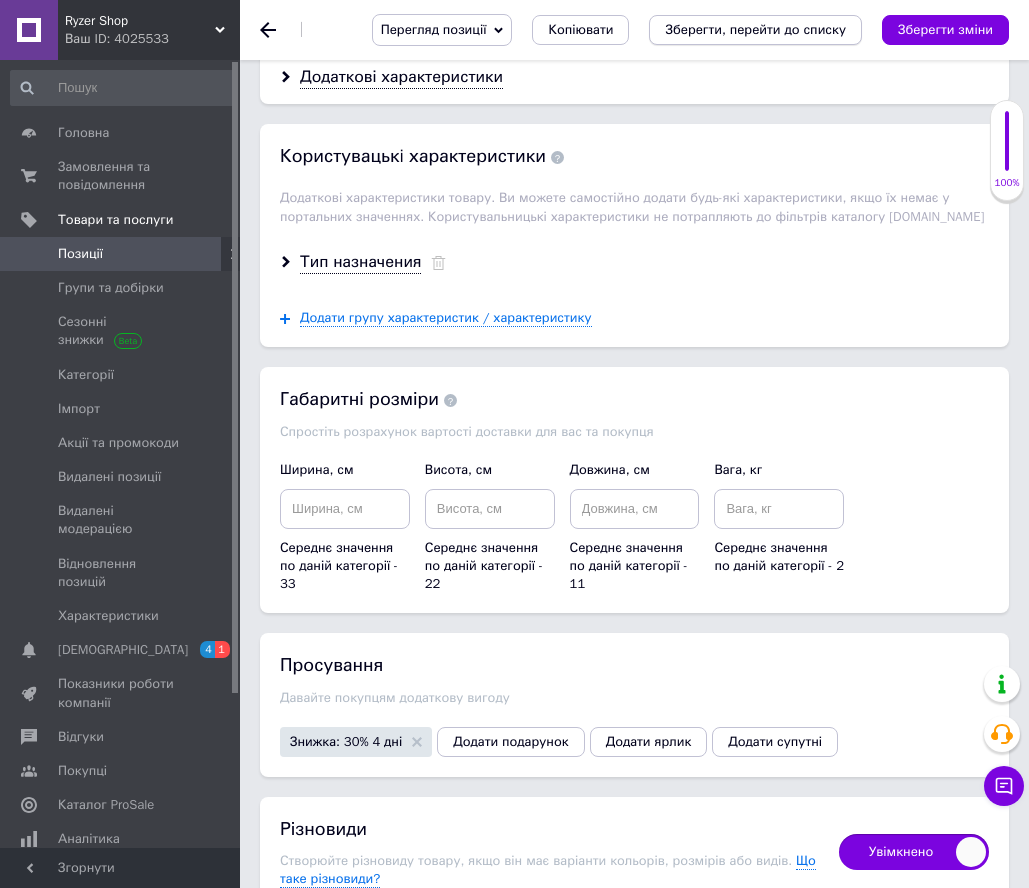 click on "Зберегти, перейти до списку" at bounding box center (755, 29) 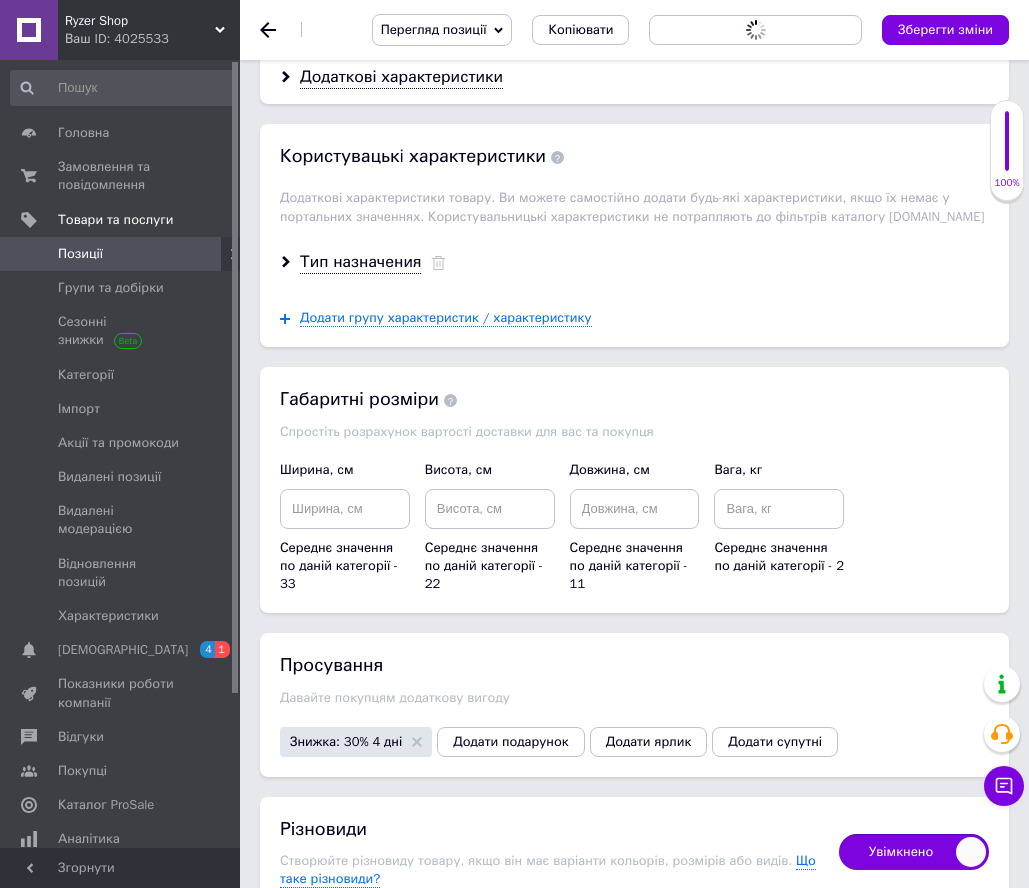 scroll, scrollTop: 0, scrollLeft: 0, axis: both 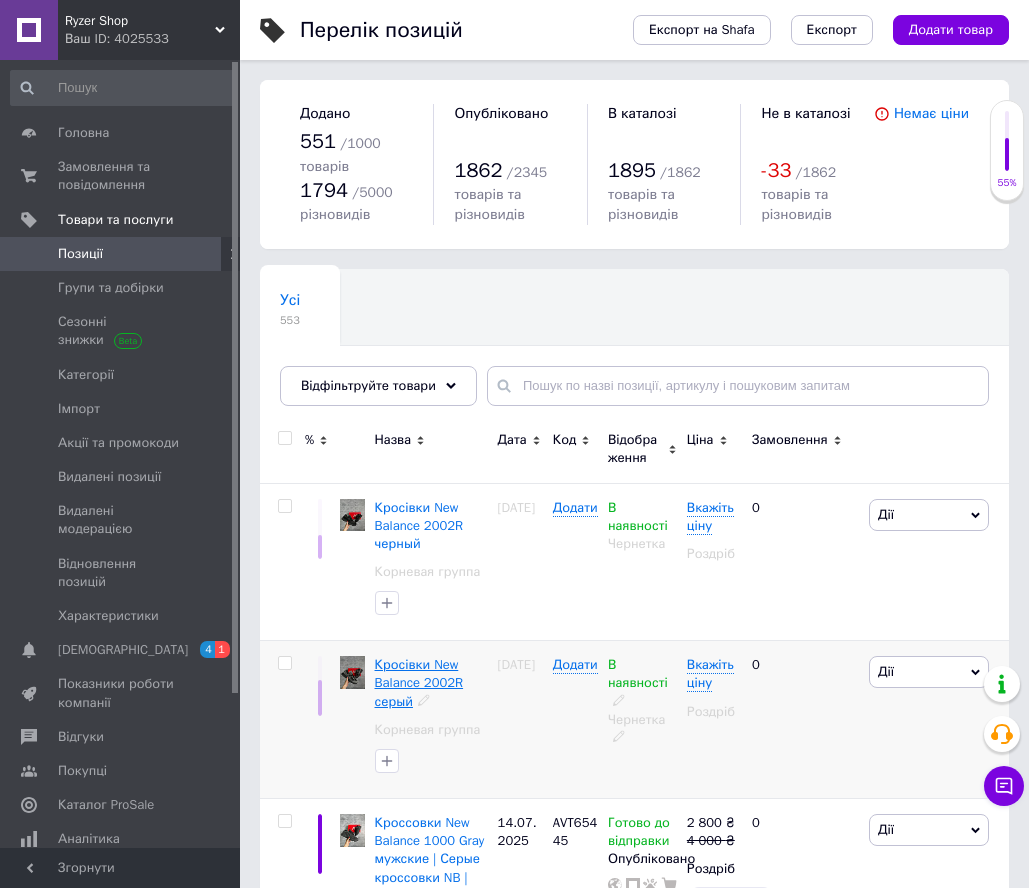 click on "Кросівки New Balance 2002R серый" at bounding box center [419, 682] 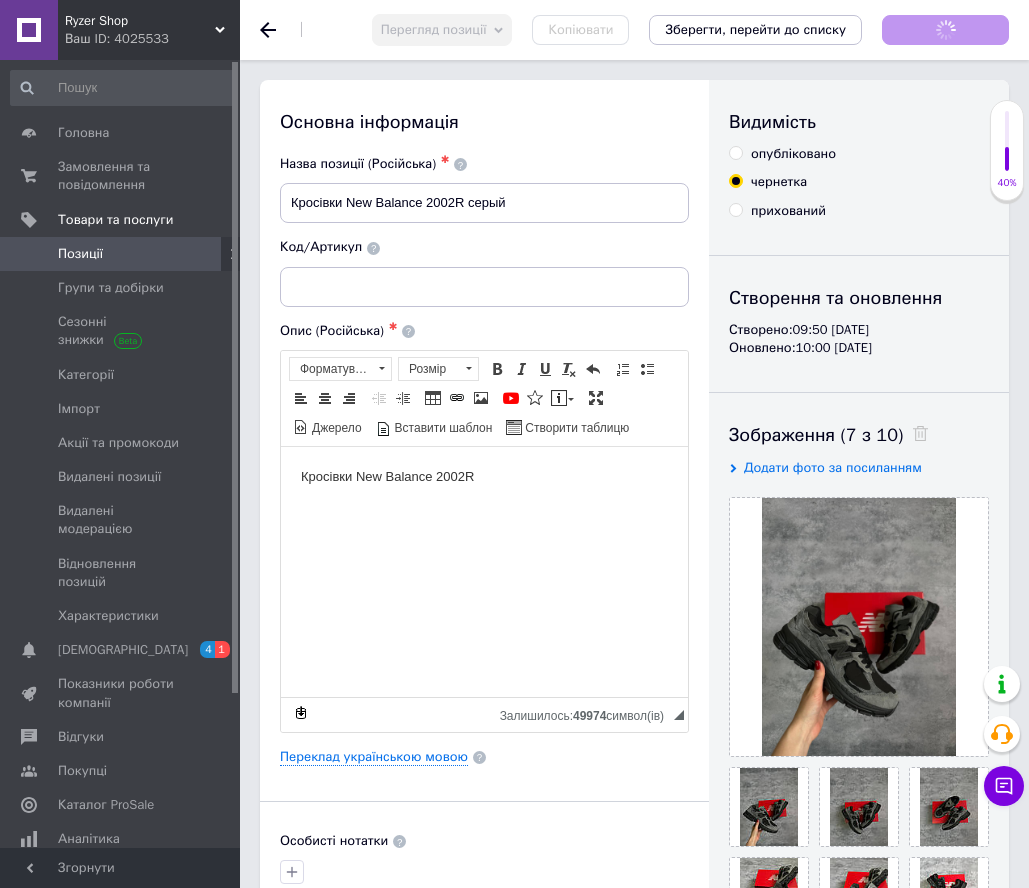 scroll, scrollTop: 0, scrollLeft: 0, axis: both 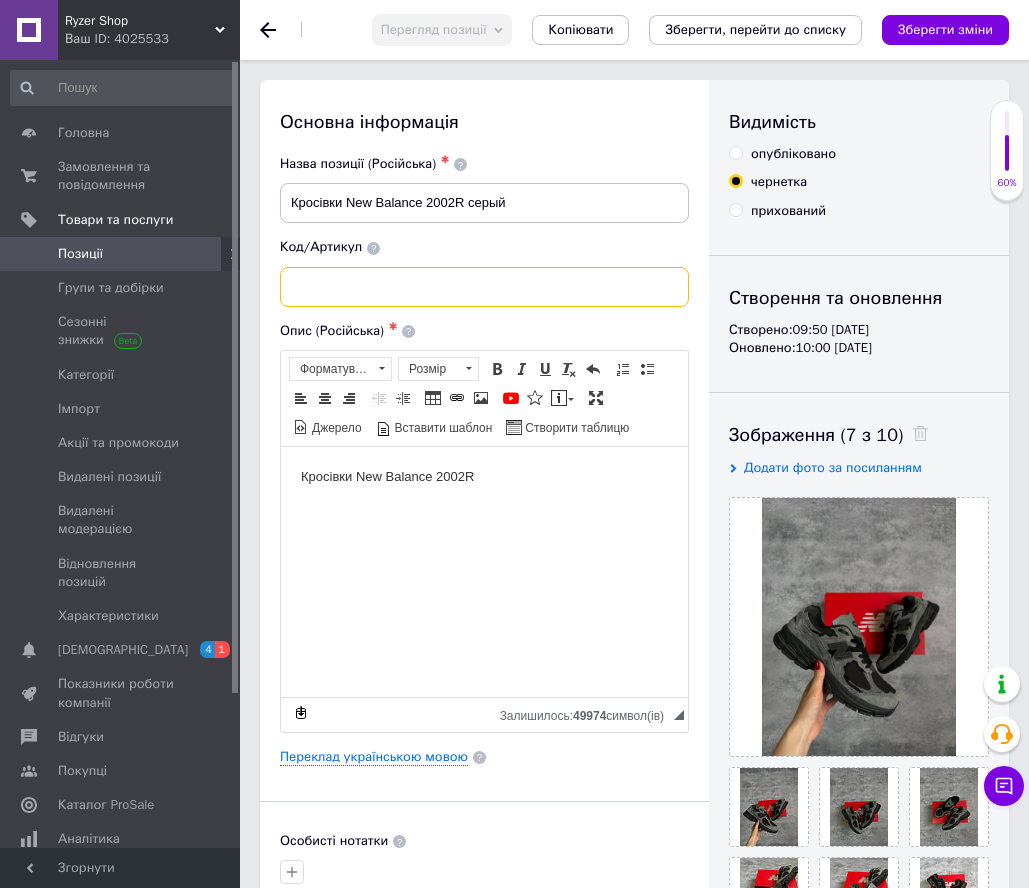 click at bounding box center (484, 287) 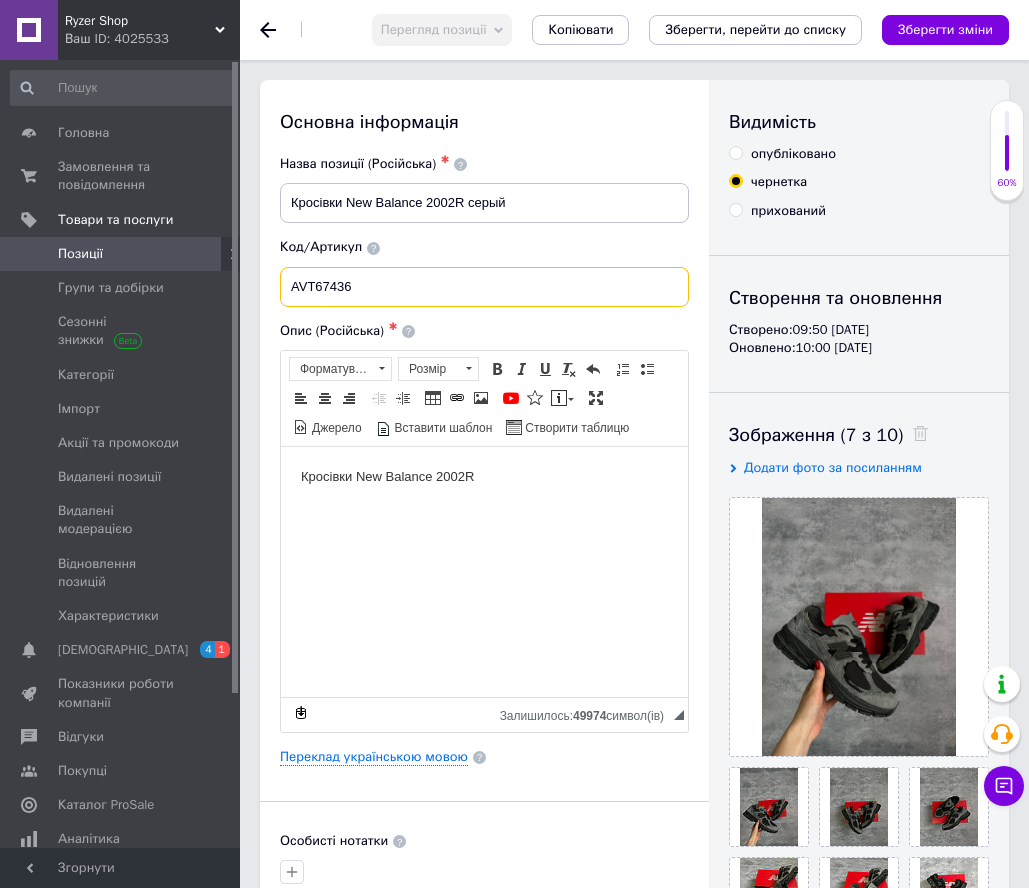 type on "AVT67436" 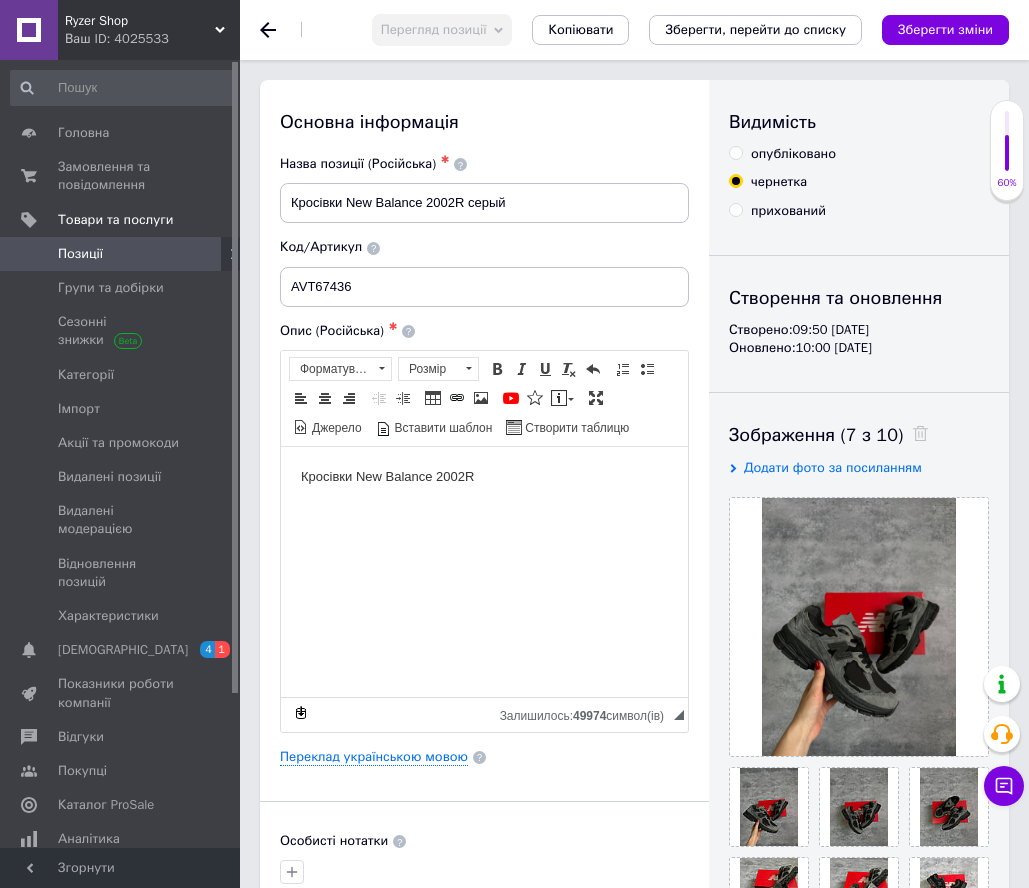 click on "Кросівки New Balance 2002R" at bounding box center (484, 476) 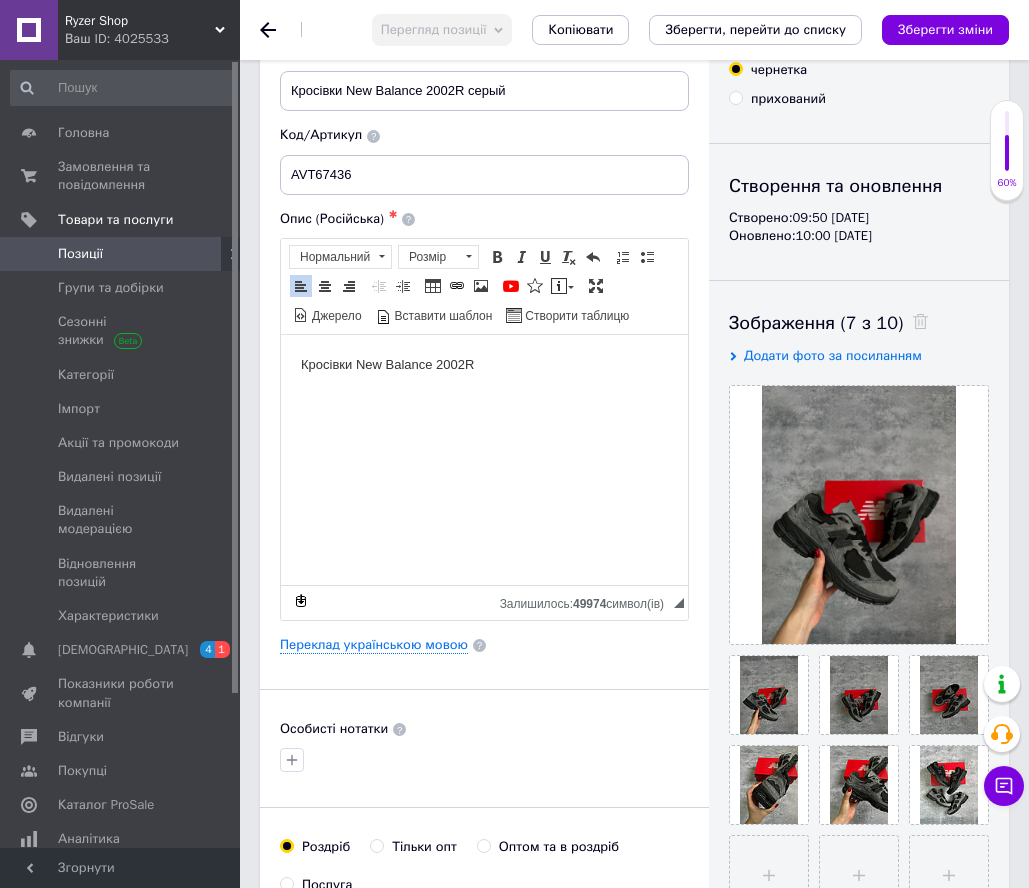 scroll, scrollTop: 129, scrollLeft: 0, axis: vertical 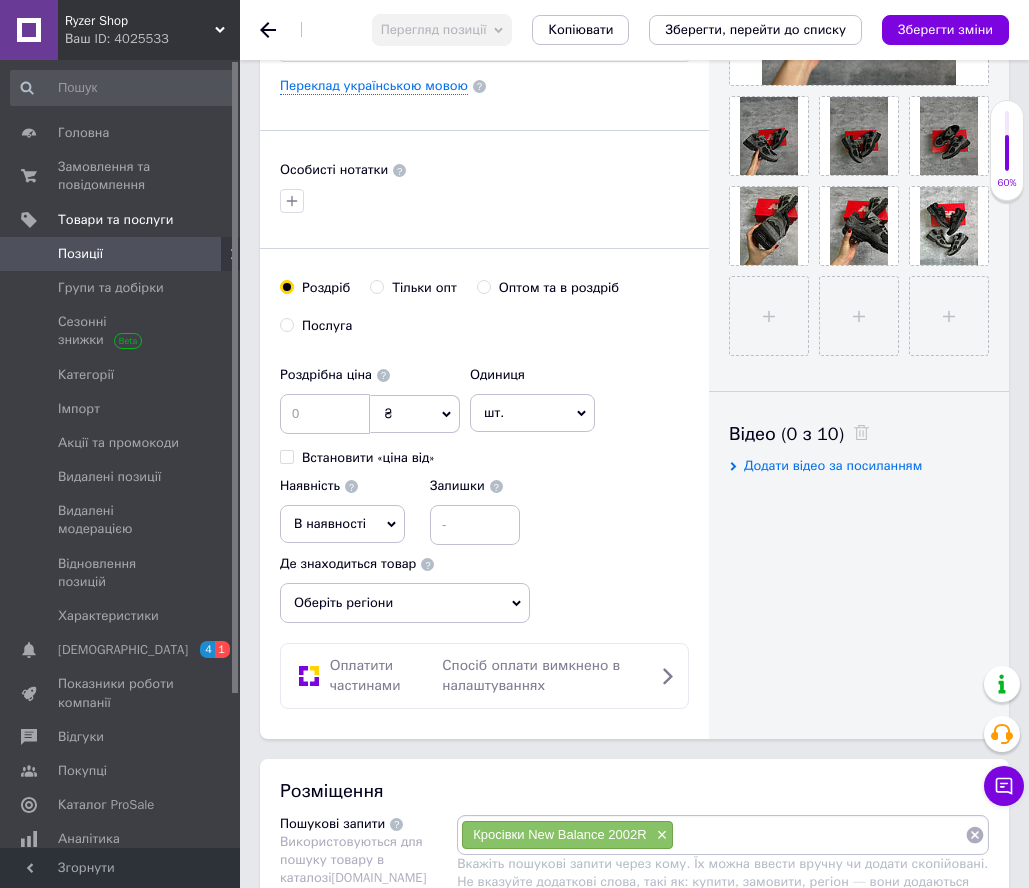 click on "В наявності" at bounding box center [342, 524] 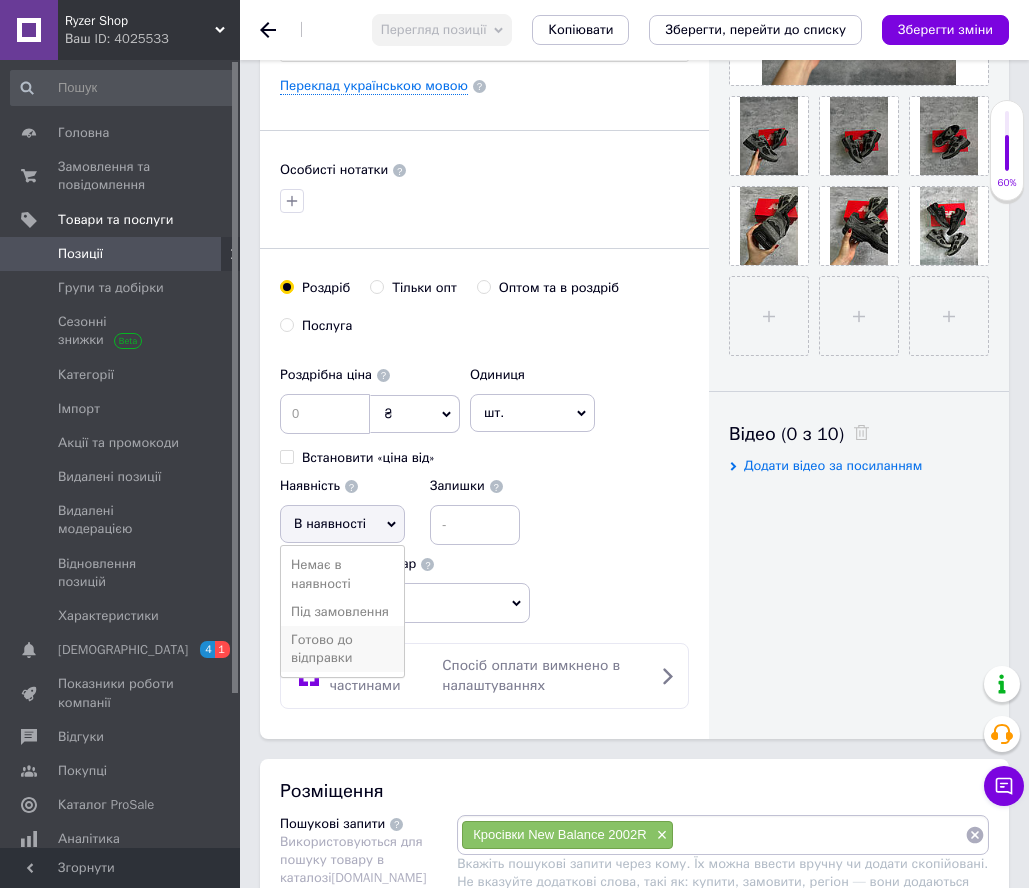 click on "Готово до відправки" at bounding box center [342, 649] 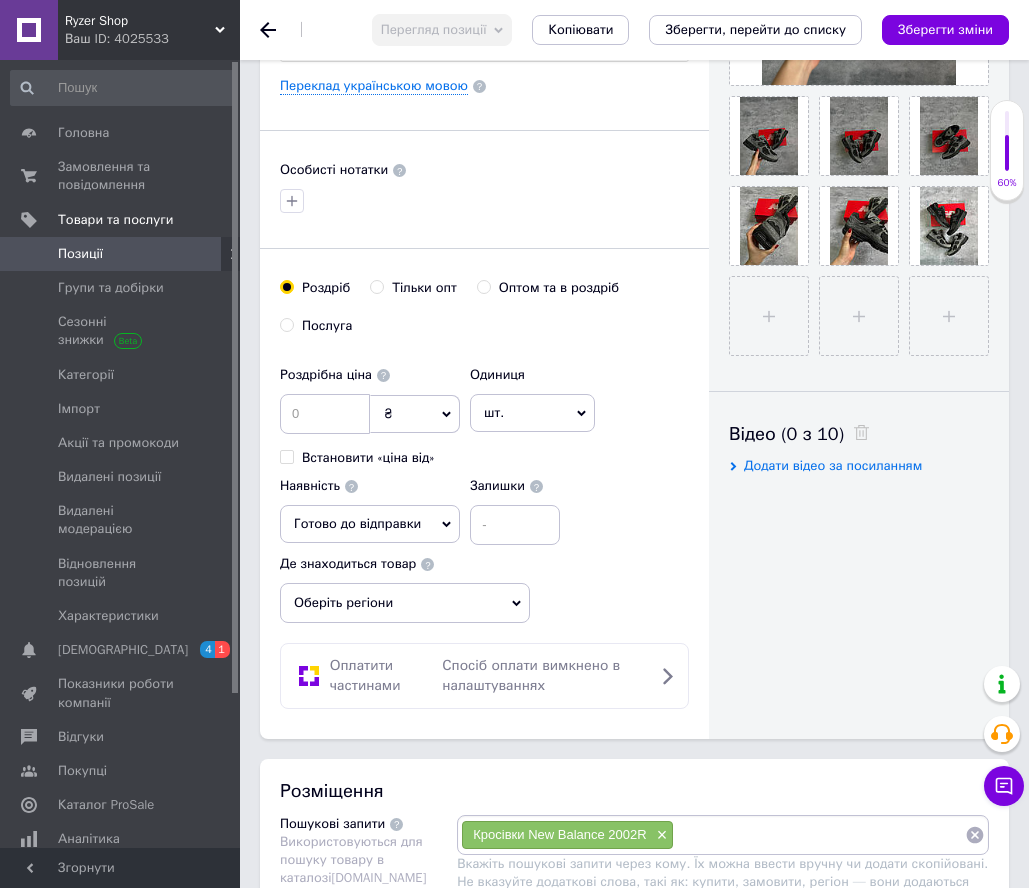 click on "Оберіть регіони" at bounding box center [405, 603] 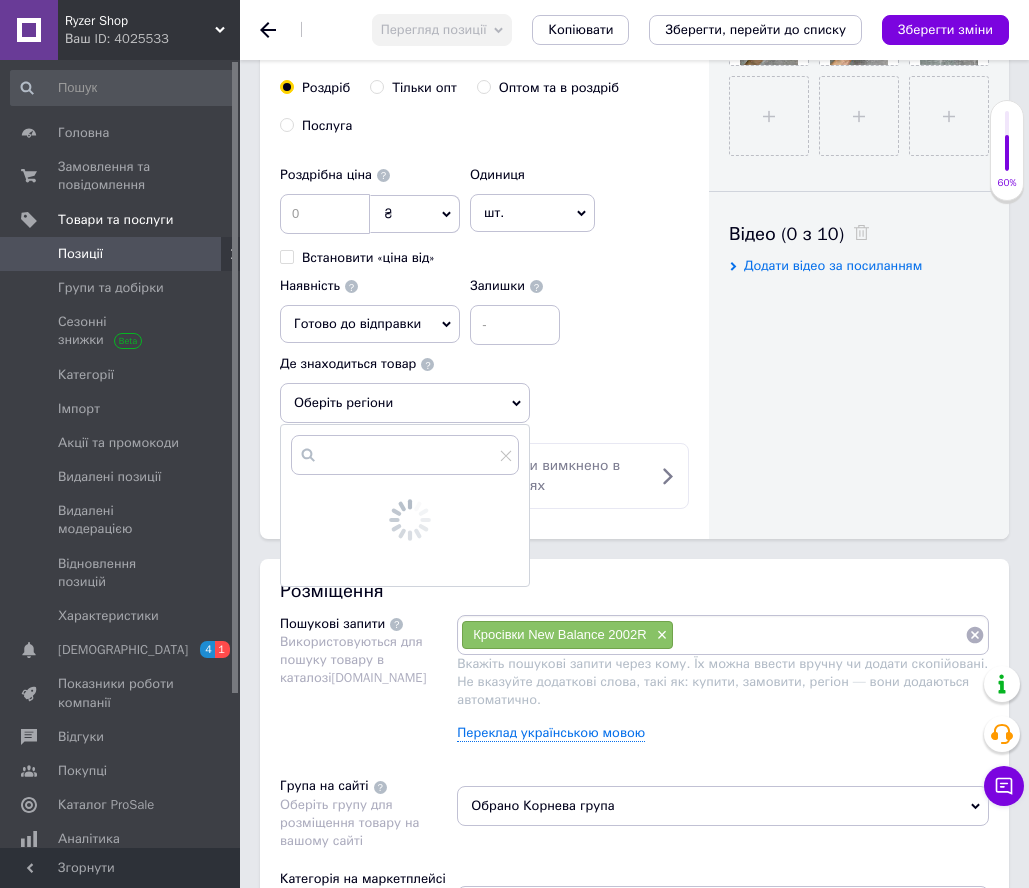 scroll, scrollTop: 899, scrollLeft: 0, axis: vertical 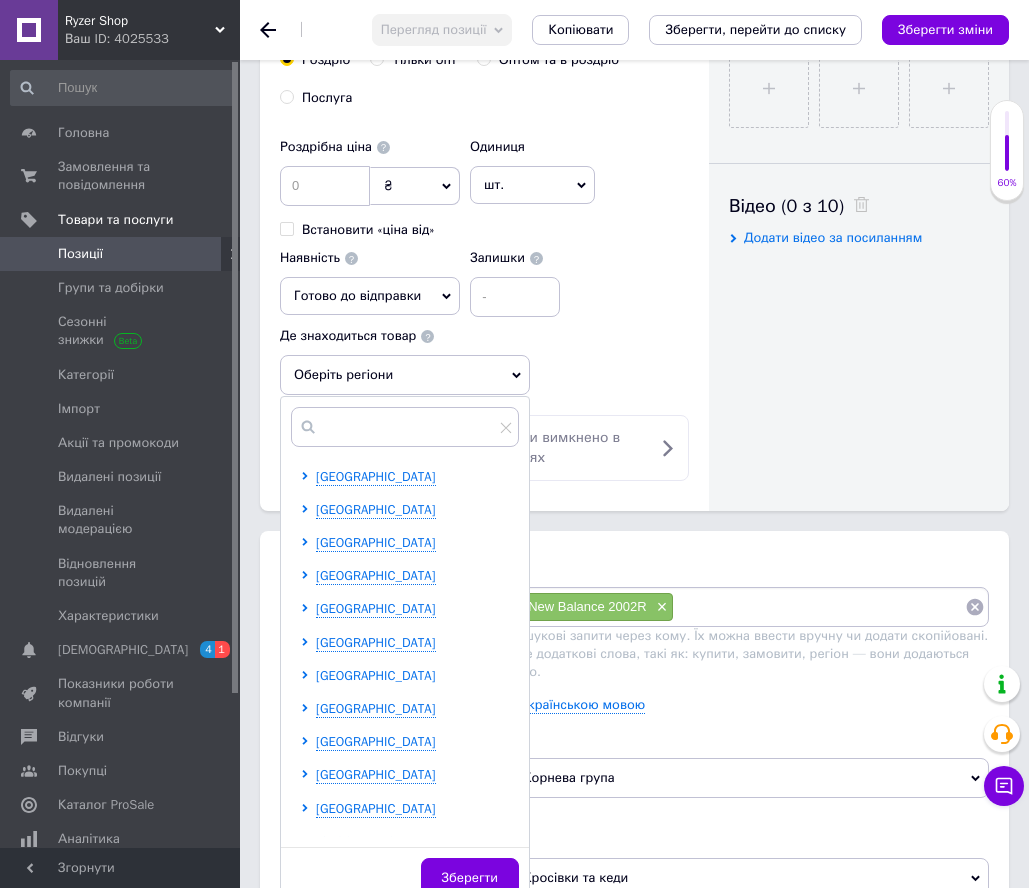 click on "[GEOGRAPHIC_DATA]" at bounding box center (376, 675) 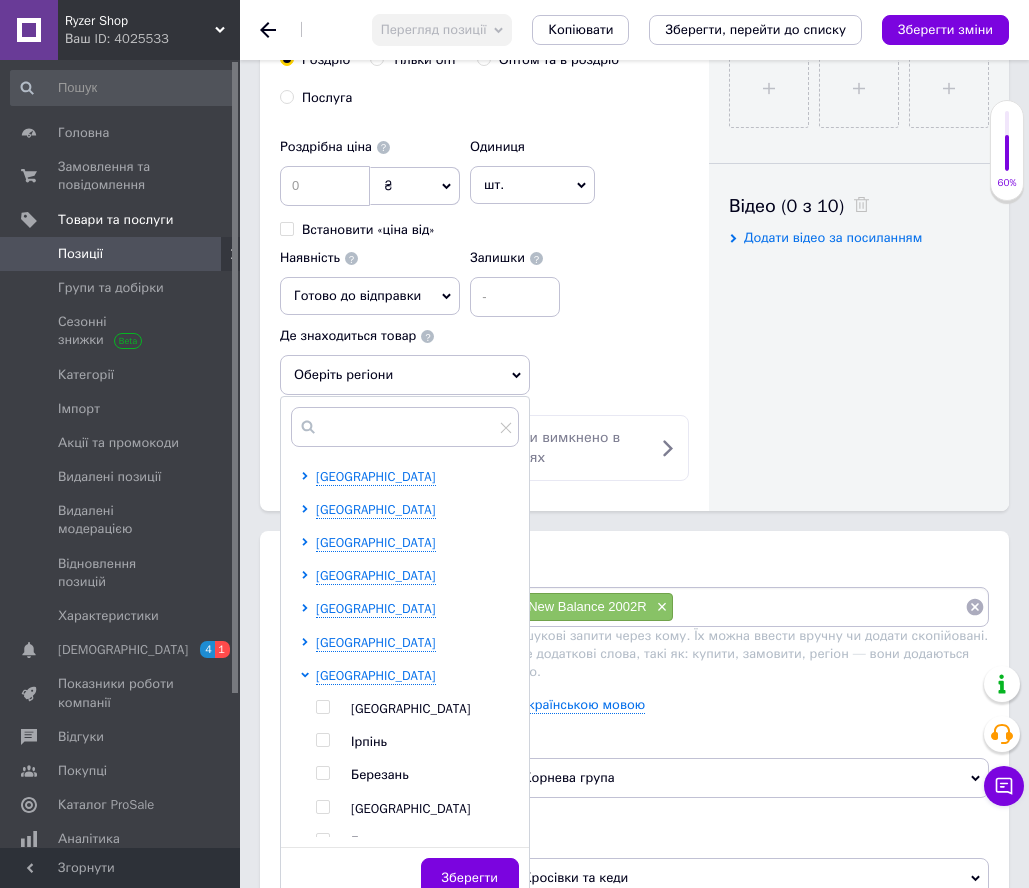 click at bounding box center [323, 707] 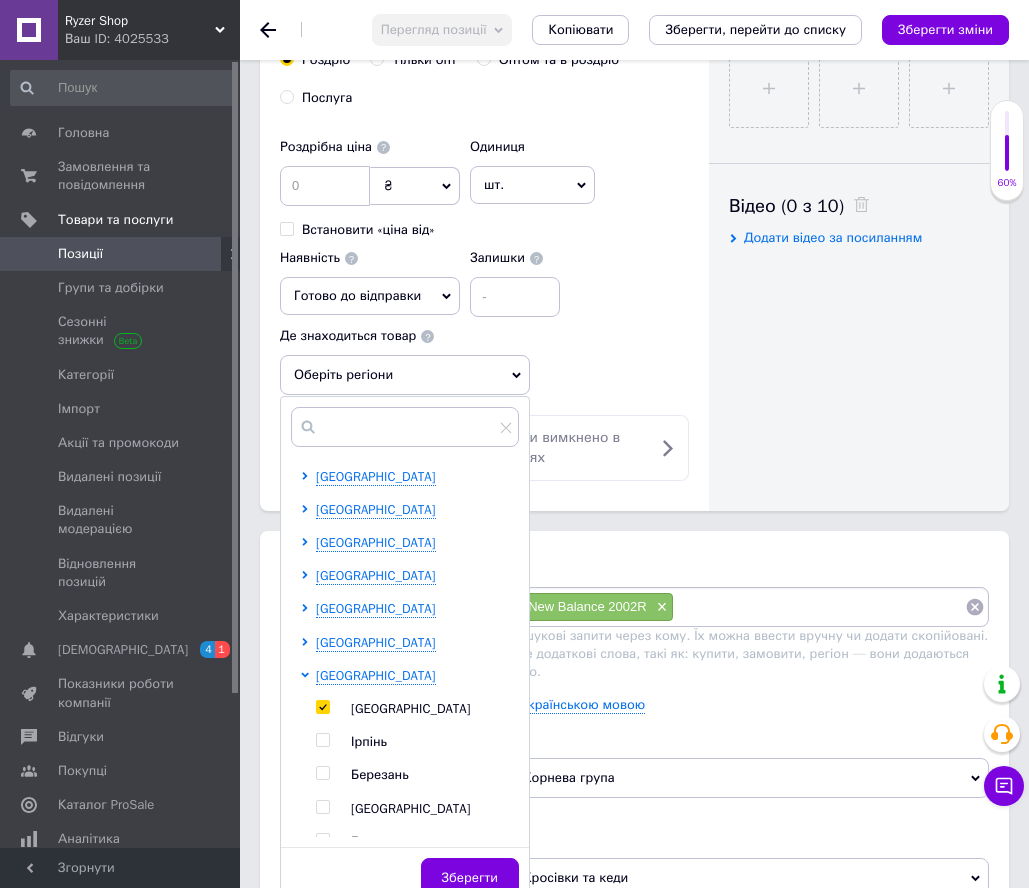 checkbox on "true" 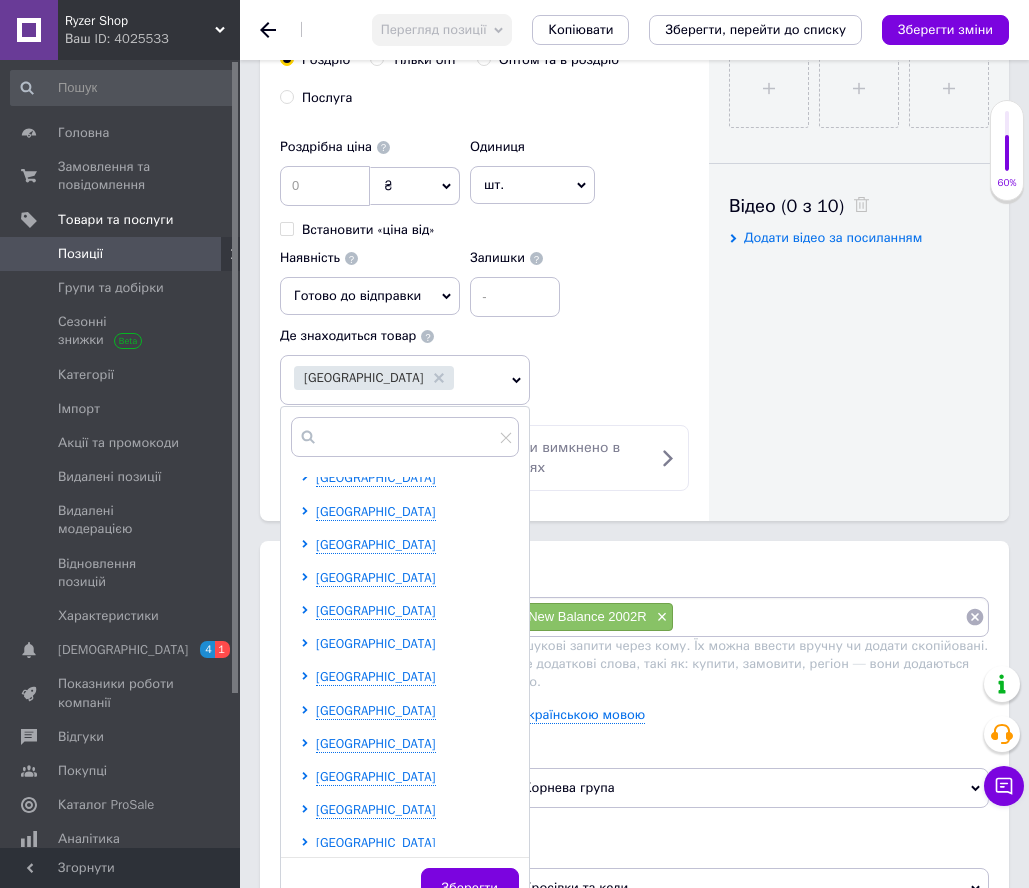 scroll, scrollTop: 1074, scrollLeft: 0, axis: vertical 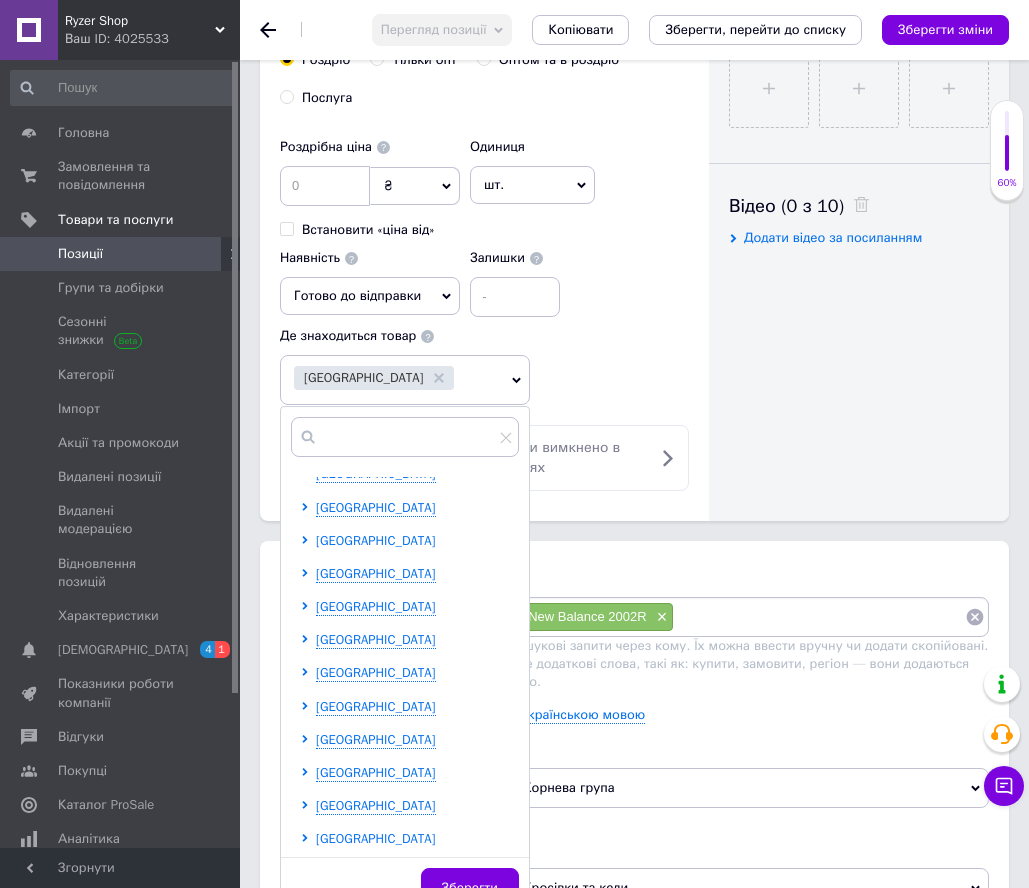 click on "[GEOGRAPHIC_DATA]" at bounding box center [376, 540] 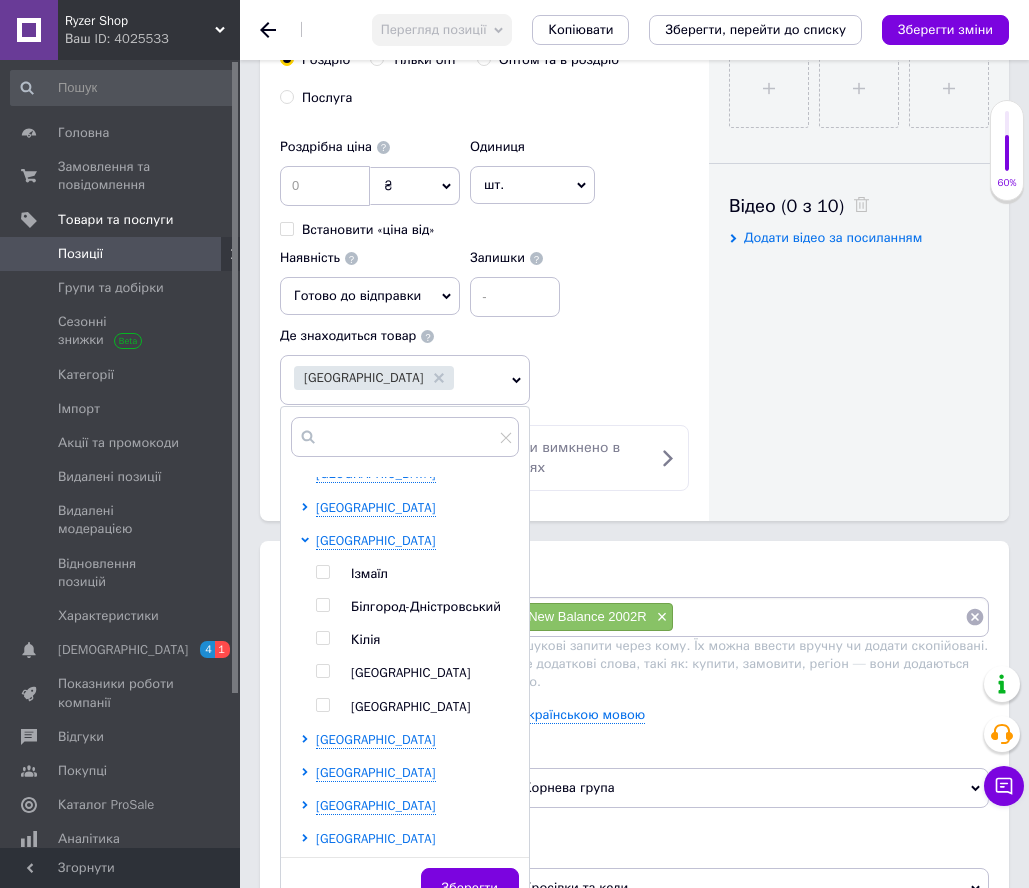 click at bounding box center (322, 671) 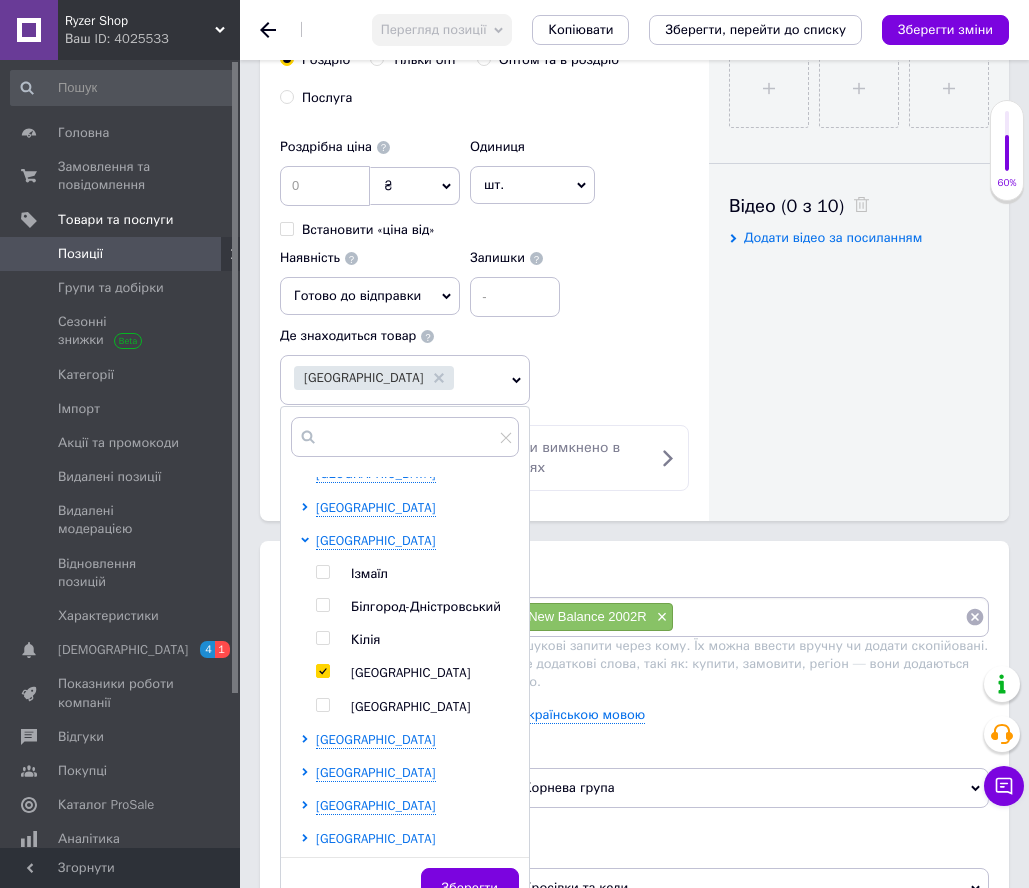 checkbox on "true" 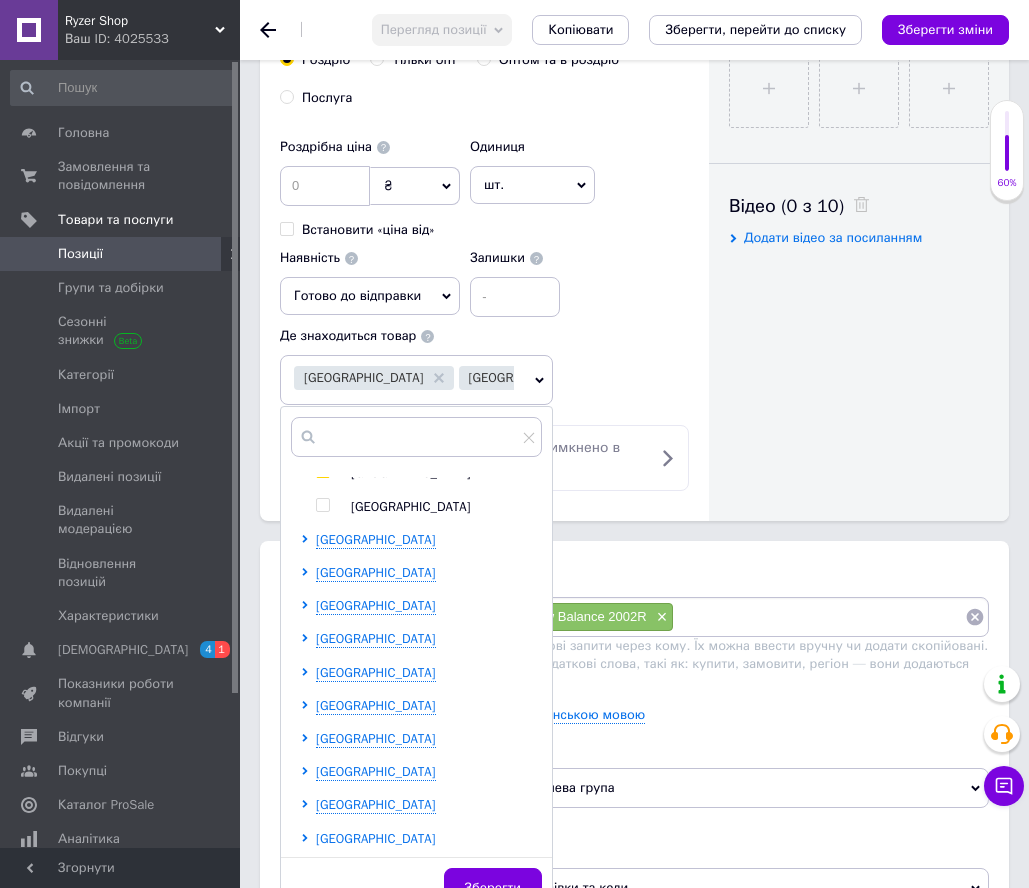 scroll, scrollTop: 1283, scrollLeft: 0, axis: vertical 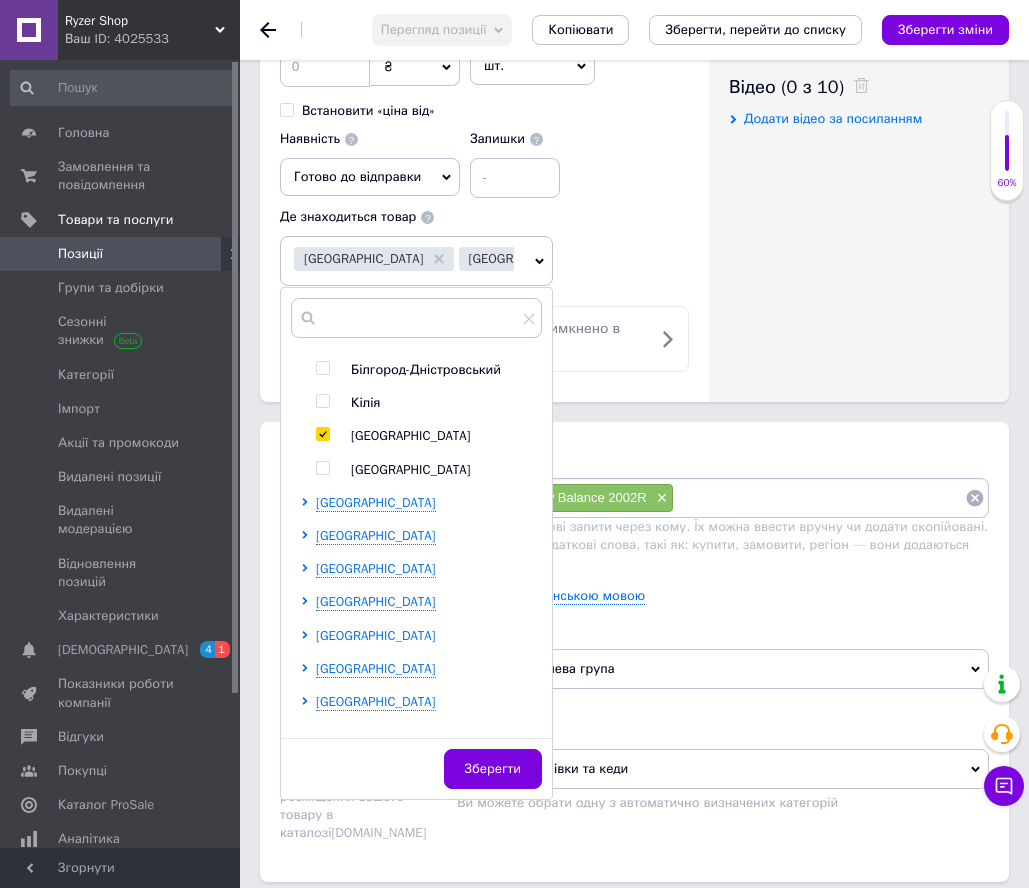 click on "[GEOGRAPHIC_DATA]" at bounding box center (376, 635) 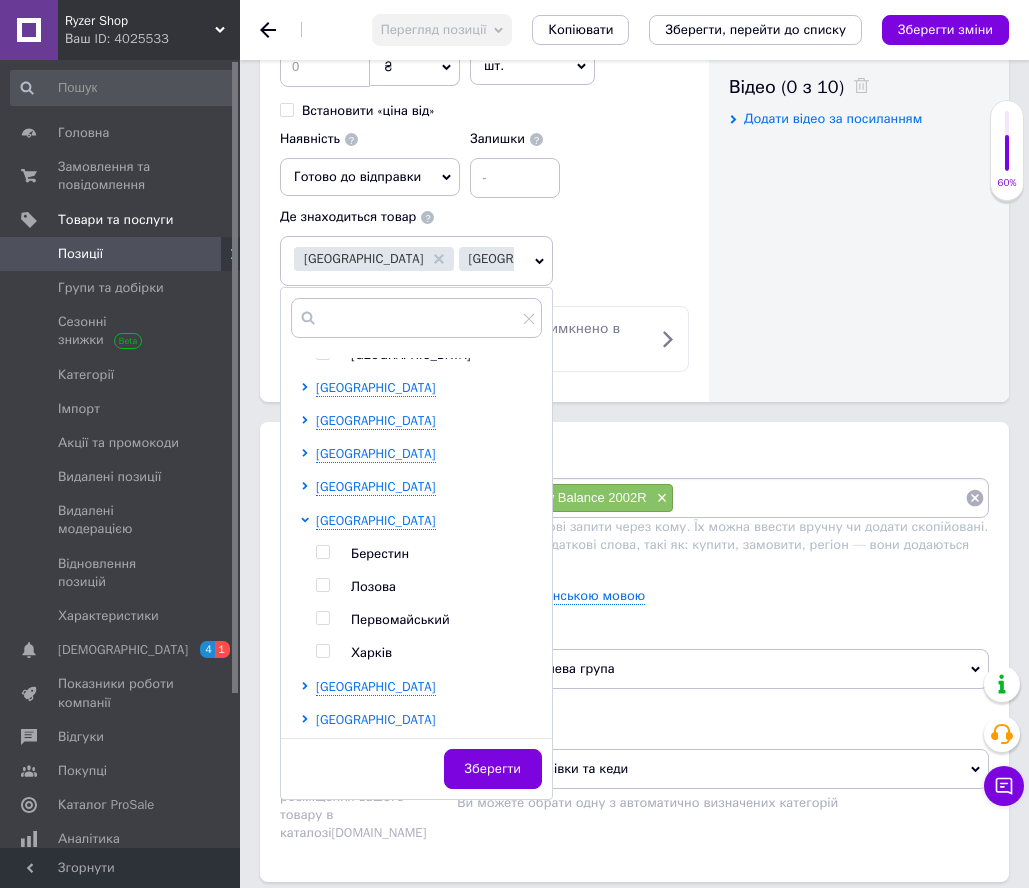 scroll, scrollTop: 1327, scrollLeft: 0, axis: vertical 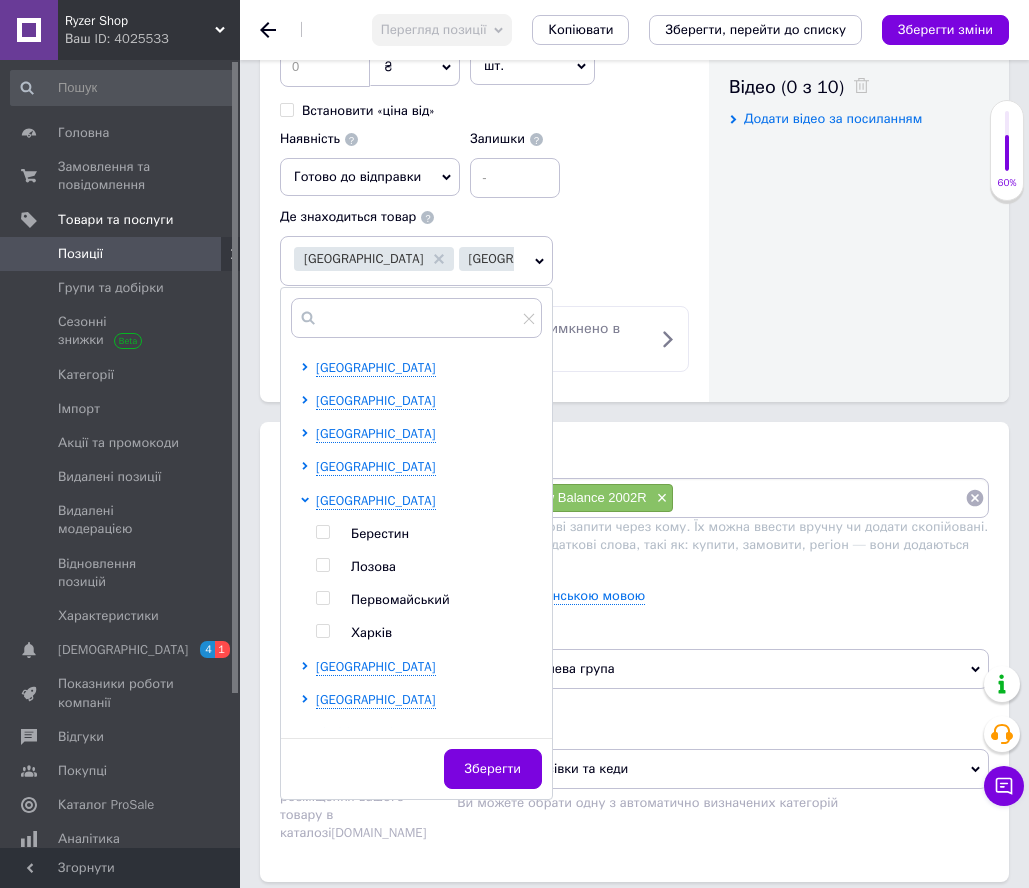 click at bounding box center (323, 631) 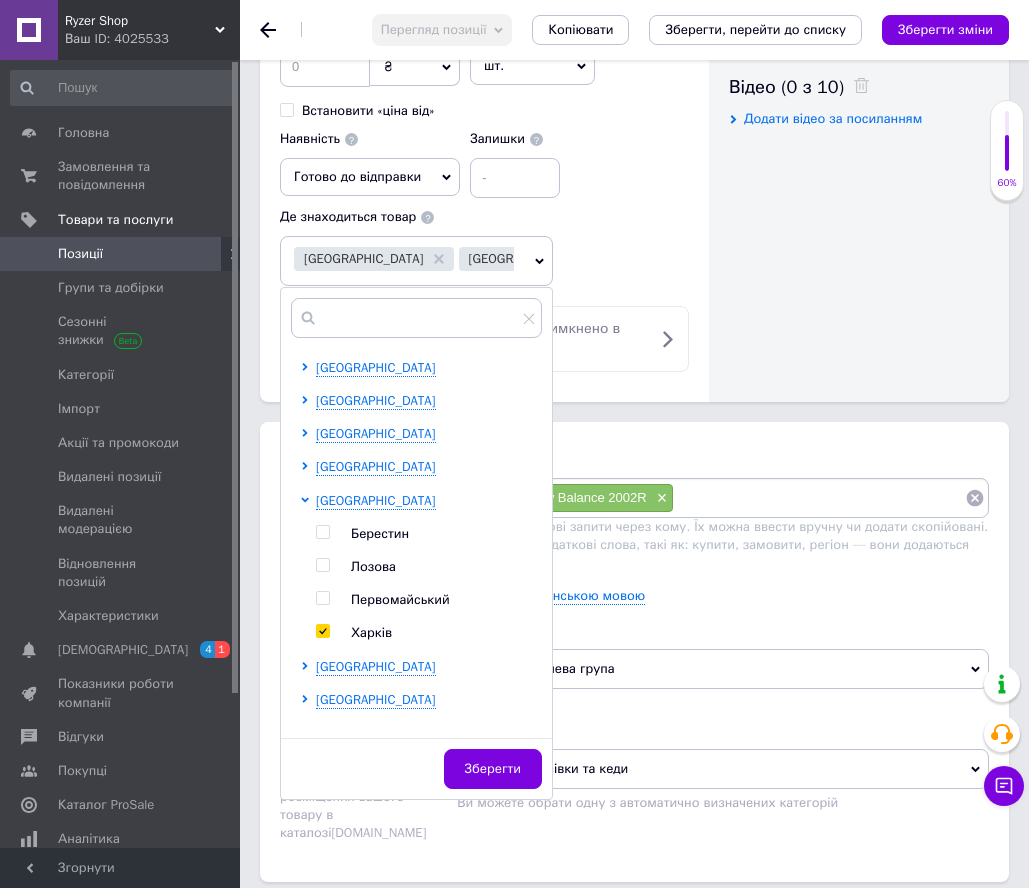 checkbox on "true" 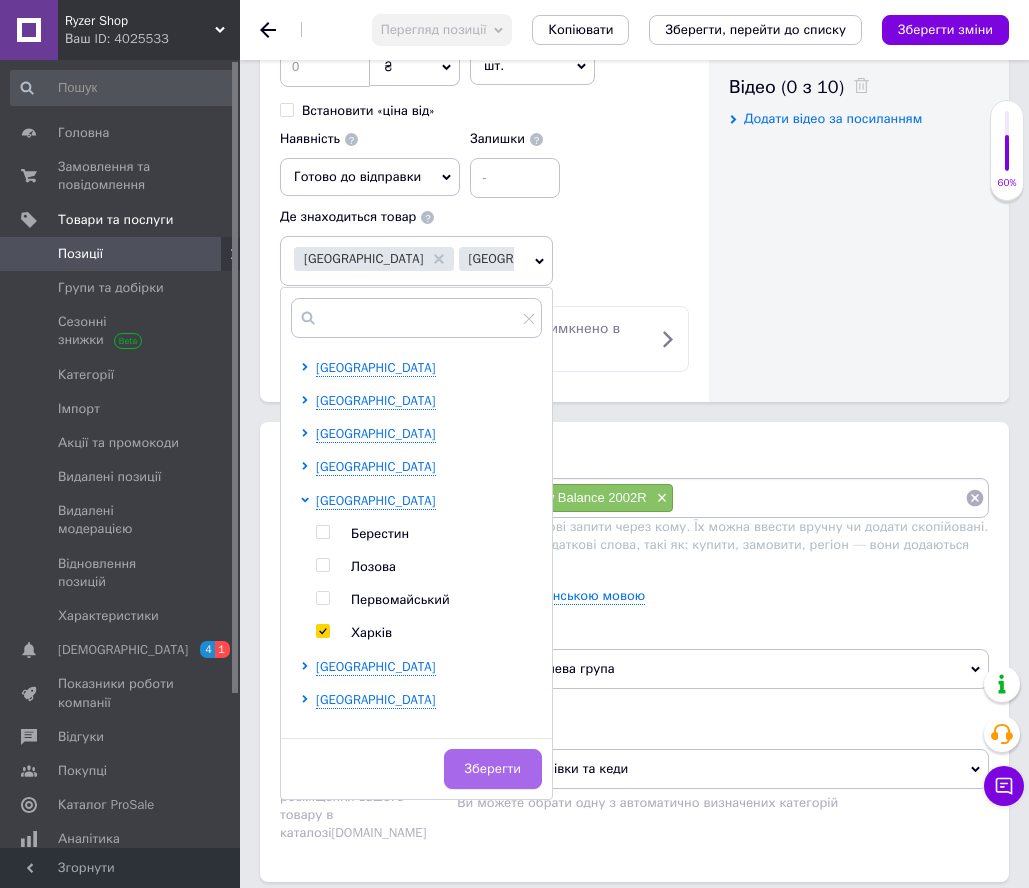 click on "Зберегти" at bounding box center [493, 769] 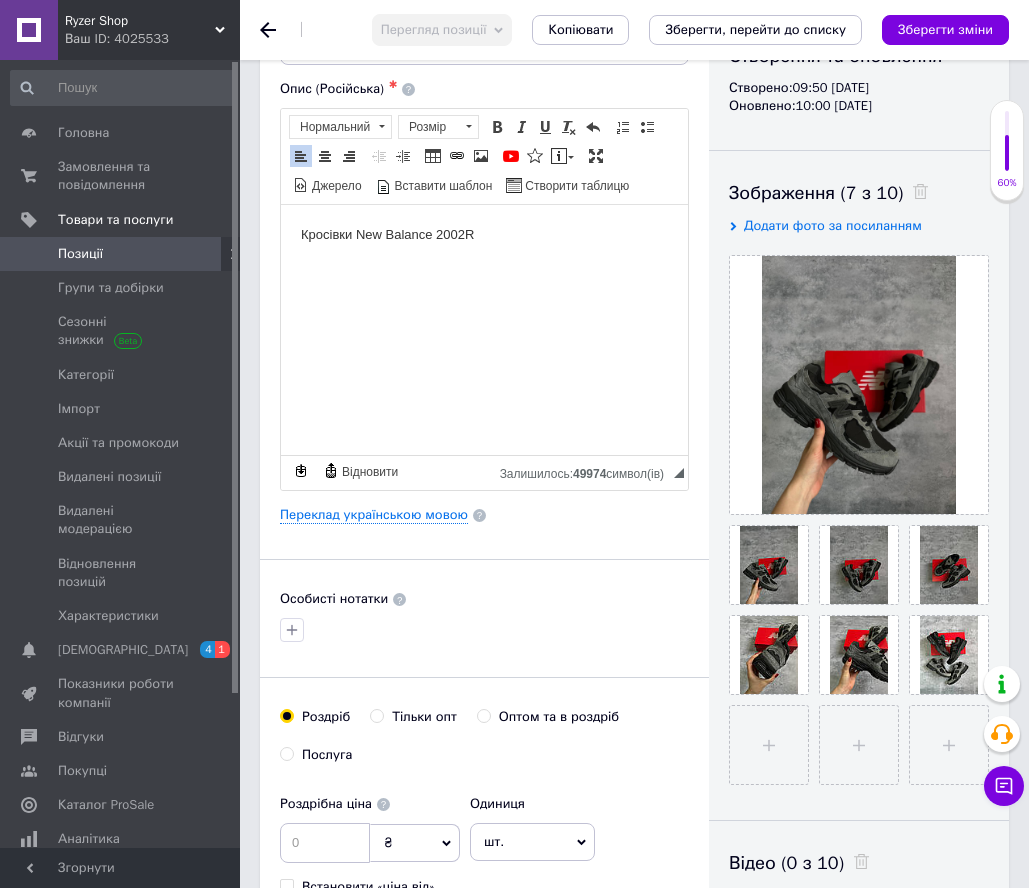scroll, scrollTop: 219, scrollLeft: 0, axis: vertical 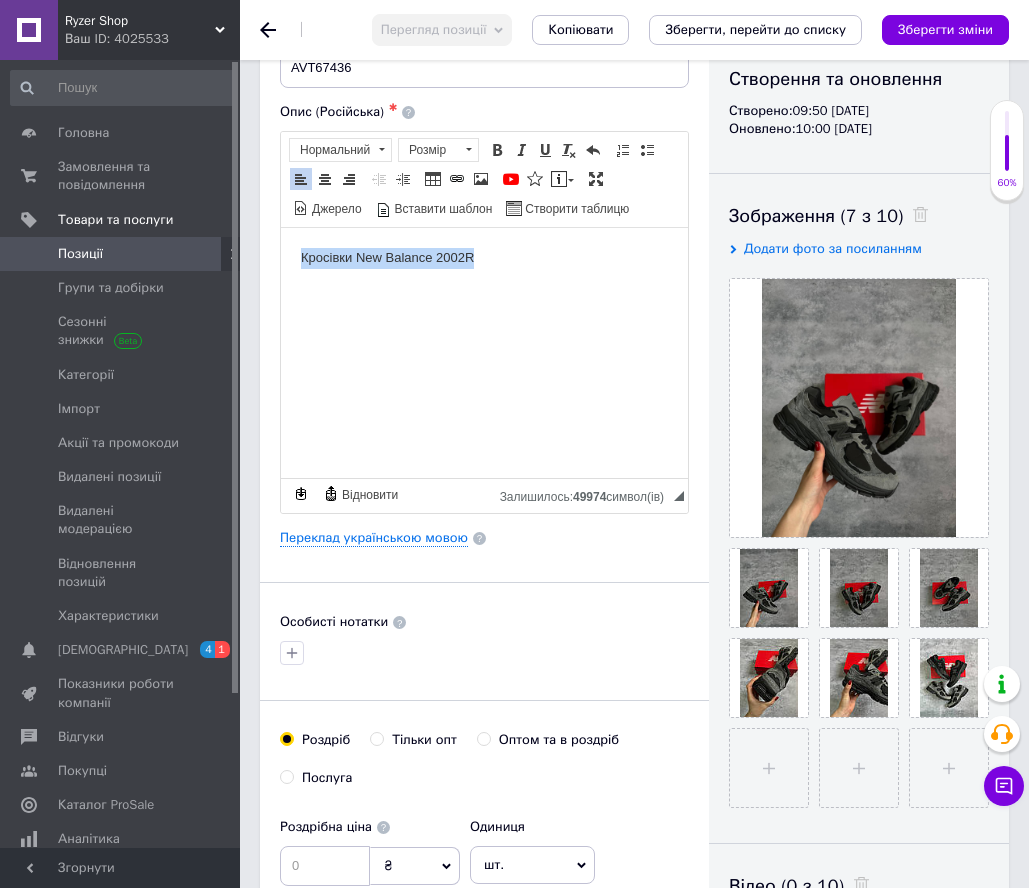 drag, startPoint x: 502, startPoint y: 263, endPoint x: 293, endPoint y: 258, distance: 209.0598 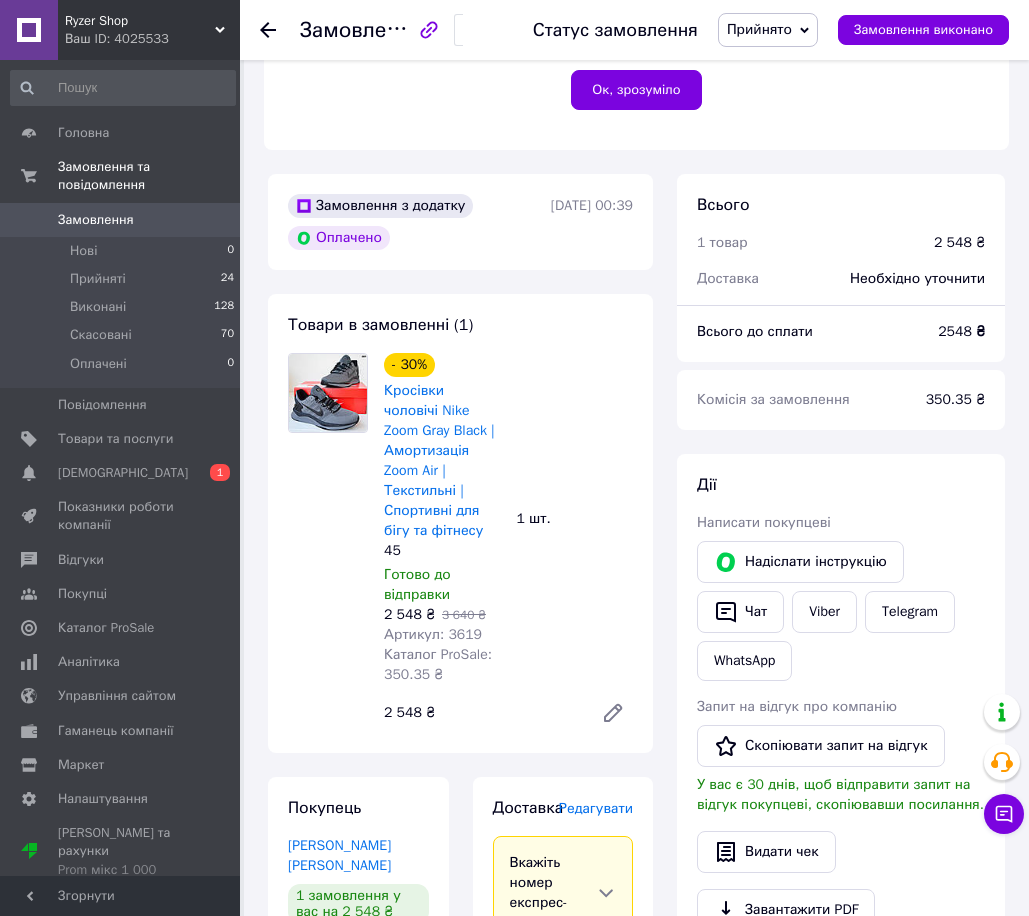 scroll, scrollTop: 657, scrollLeft: 0, axis: vertical 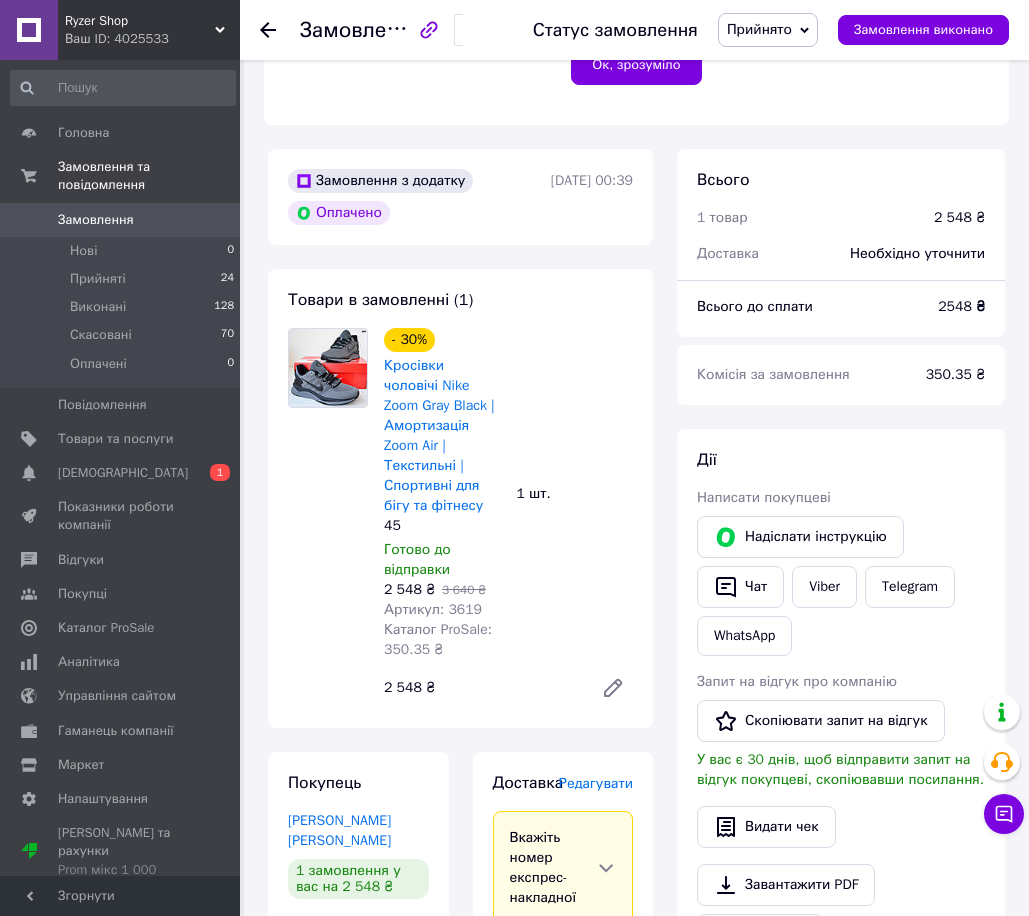 click 